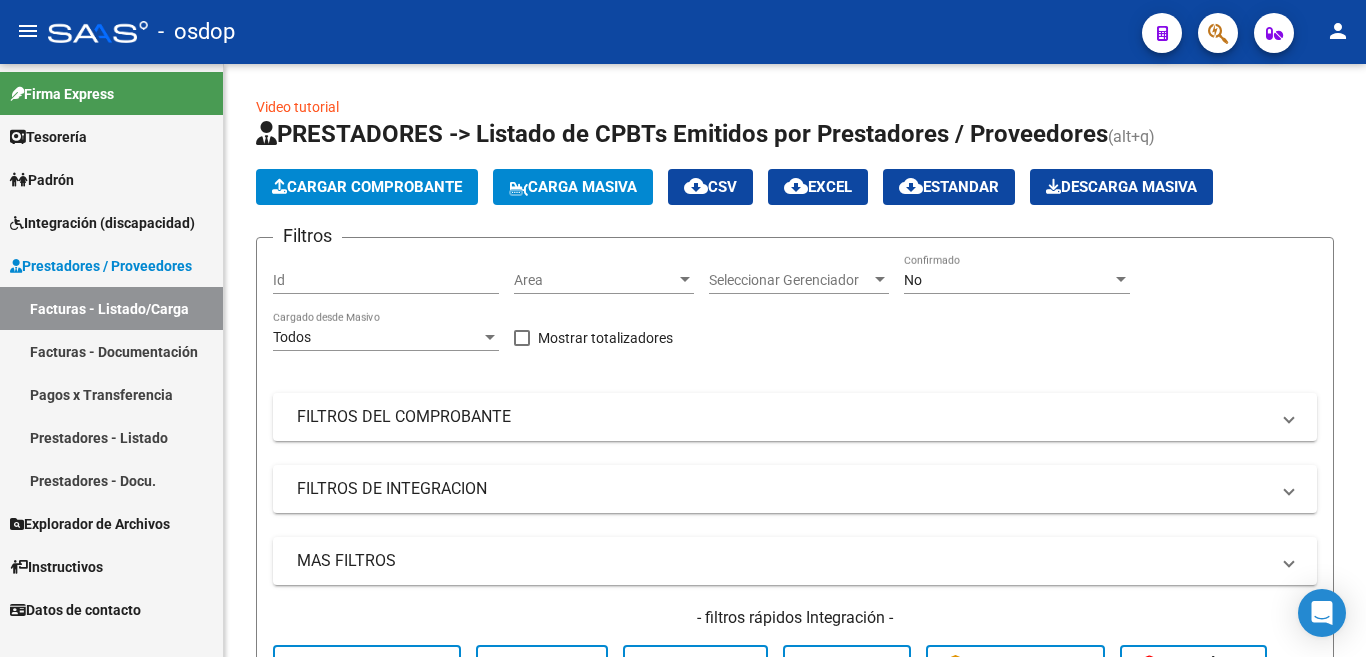 scroll, scrollTop: 0, scrollLeft: 0, axis: both 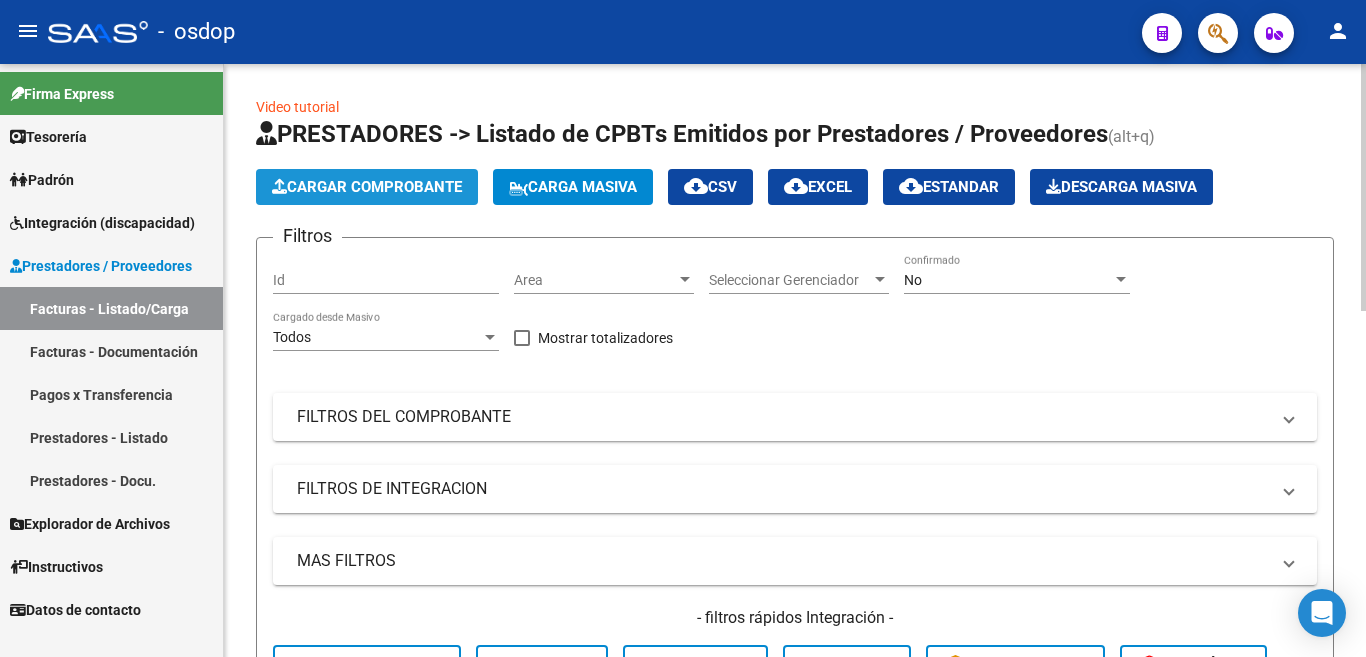 click on "Cargar Comprobante" 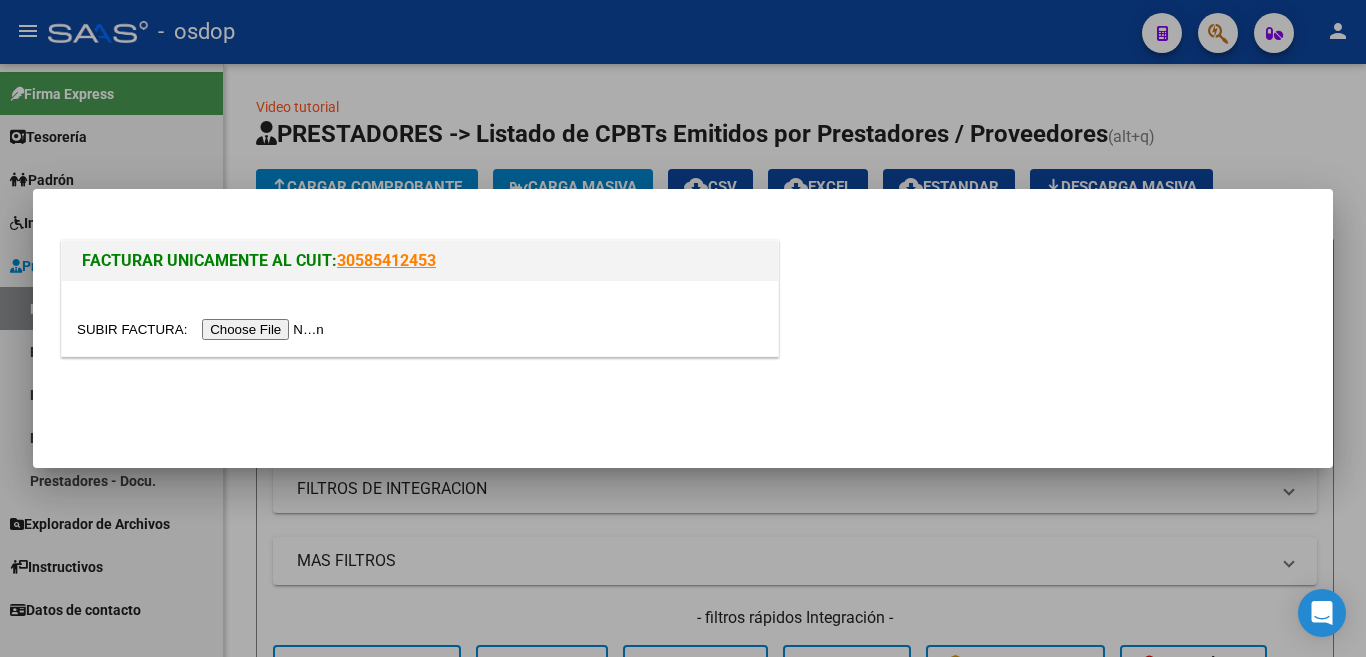 click at bounding box center (203, 329) 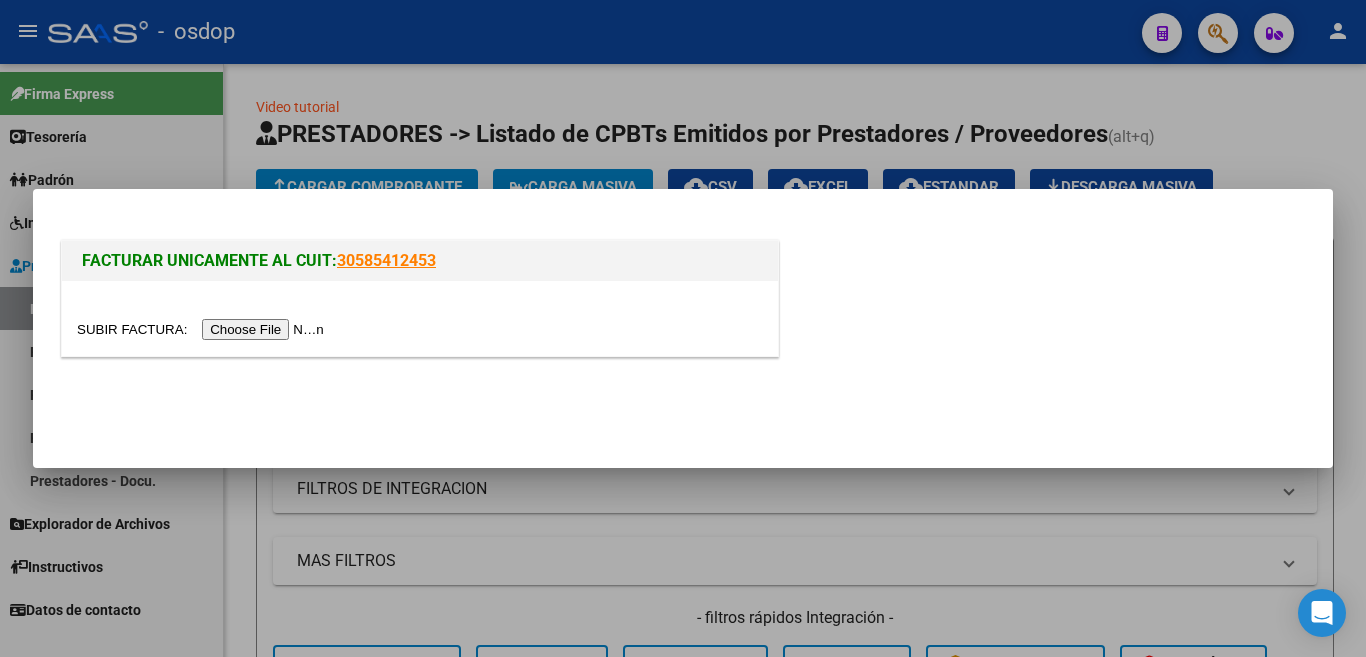 click at bounding box center [203, 329] 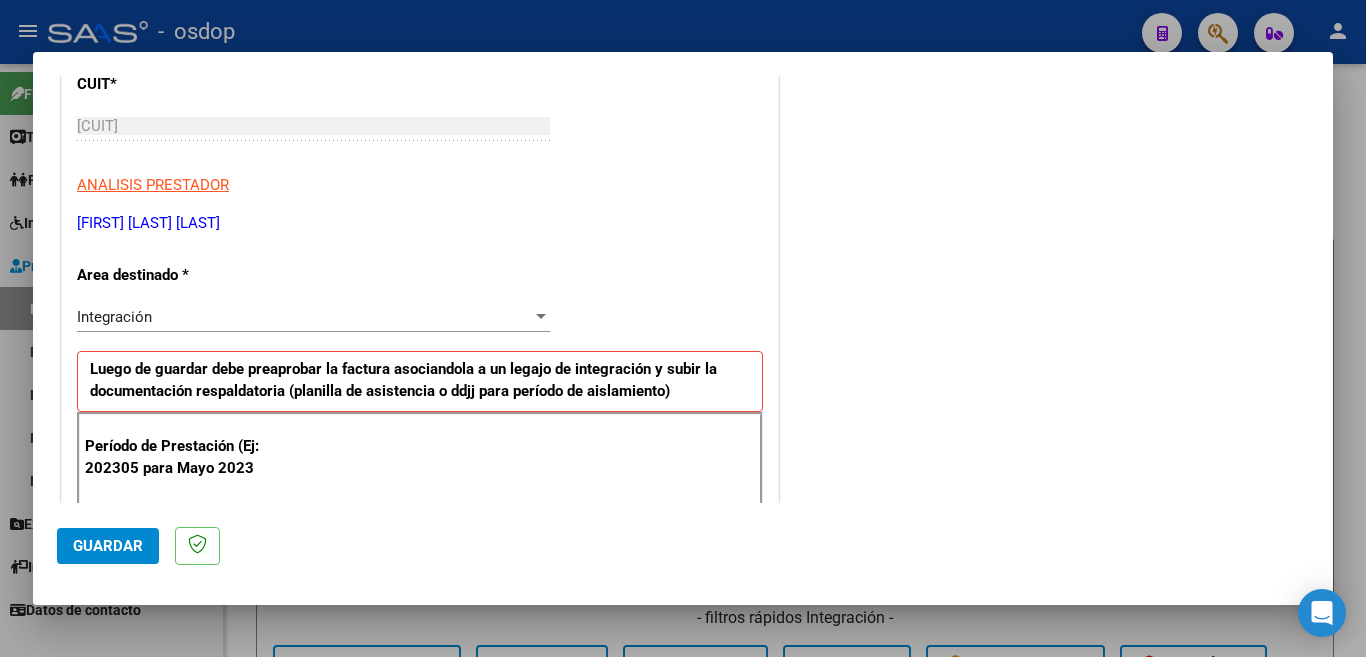 scroll, scrollTop: 400, scrollLeft: 0, axis: vertical 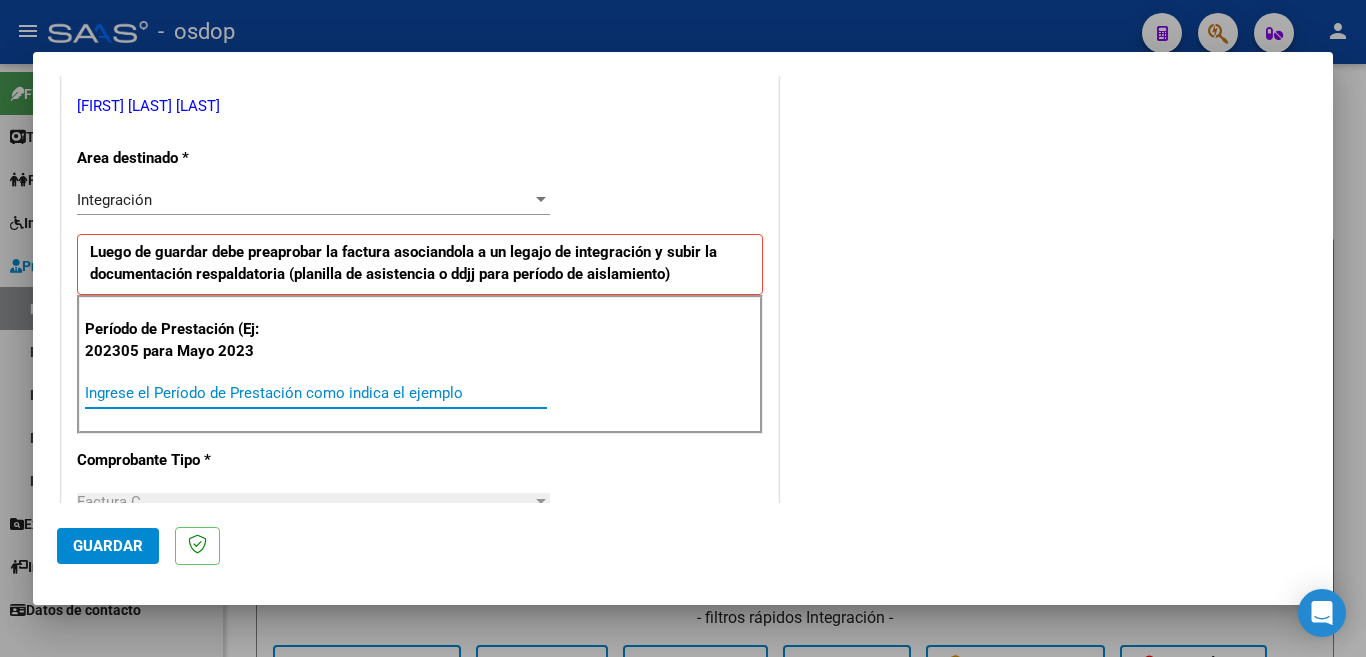 click on "Ingrese el Período de Prestación como indica el ejemplo" at bounding box center [316, 393] 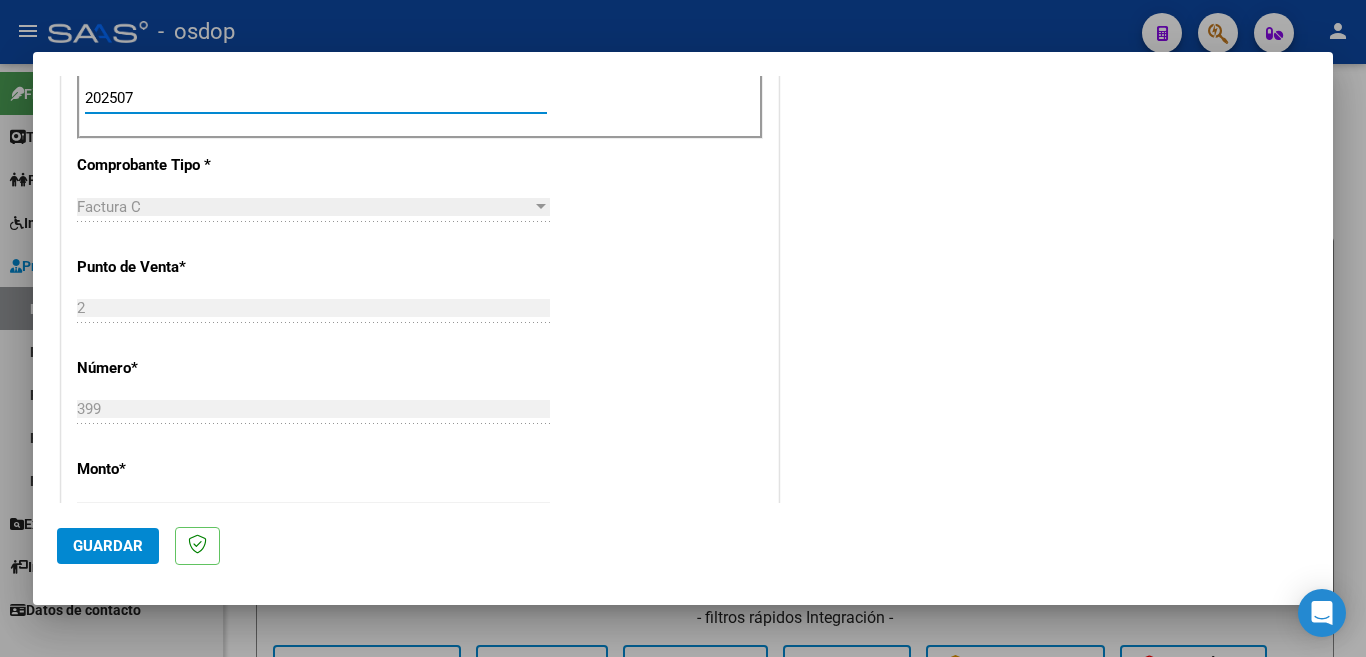 scroll, scrollTop: 700, scrollLeft: 0, axis: vertical 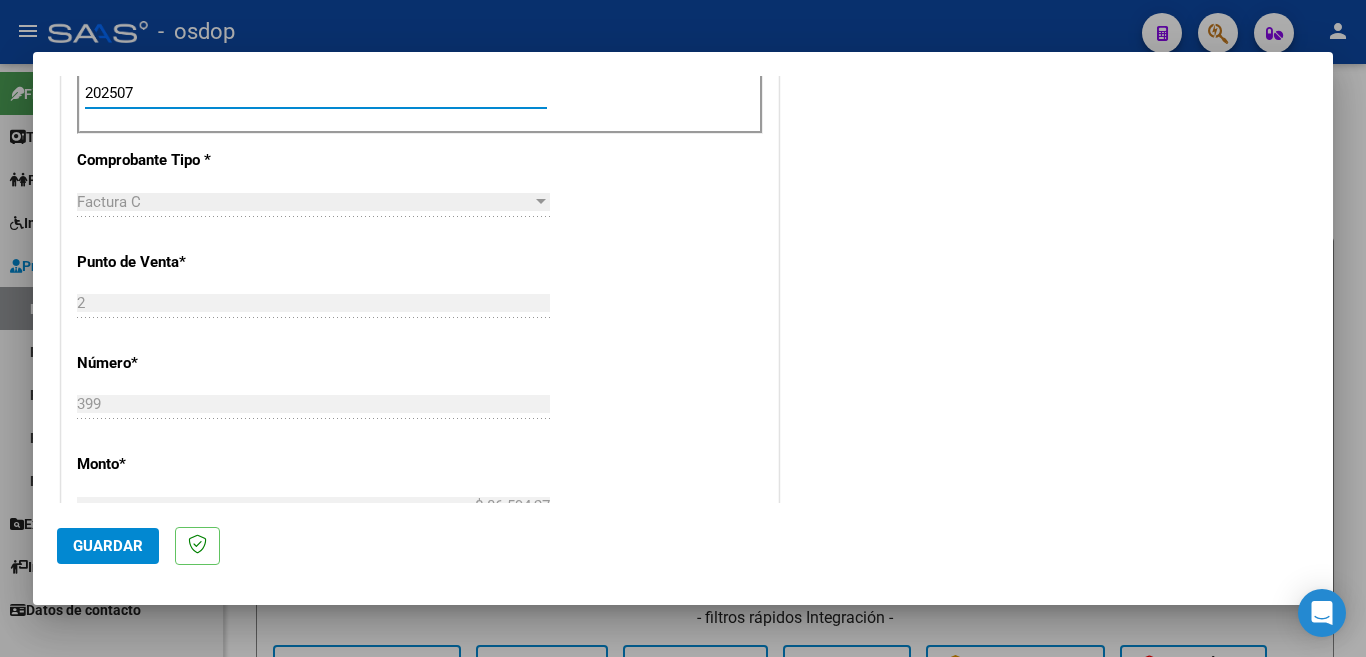 type on "202507" 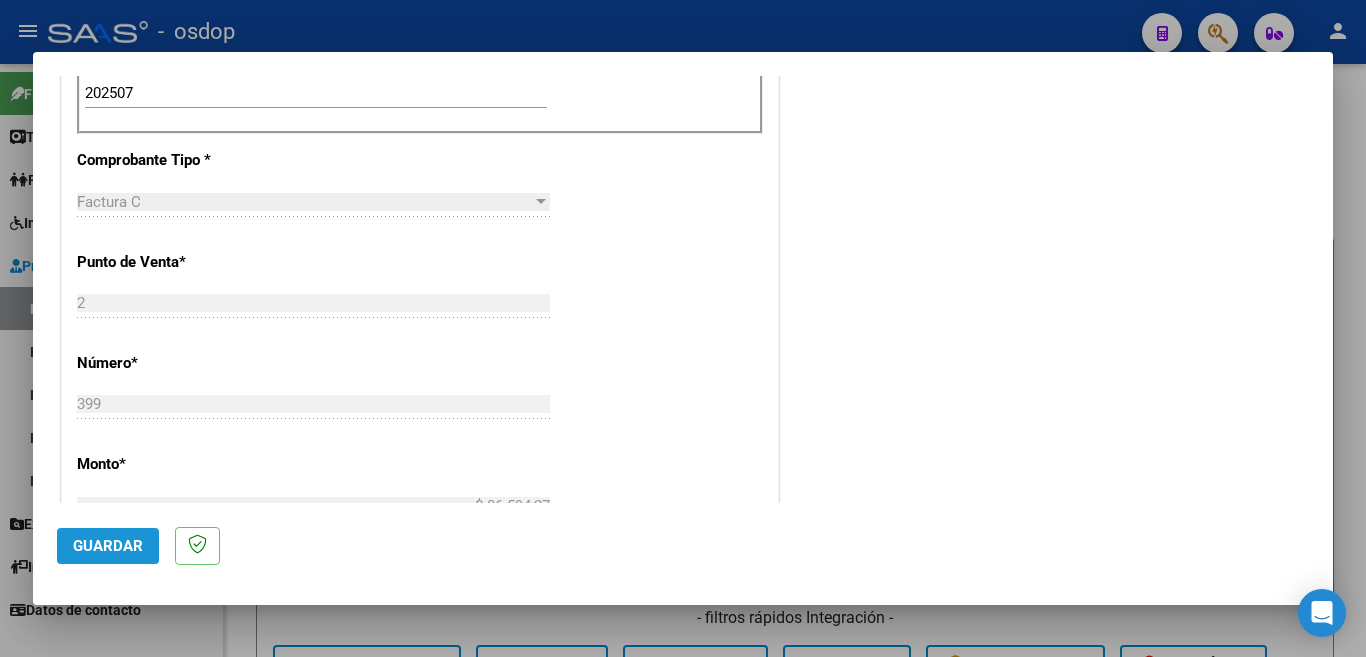 click on "Guardar" 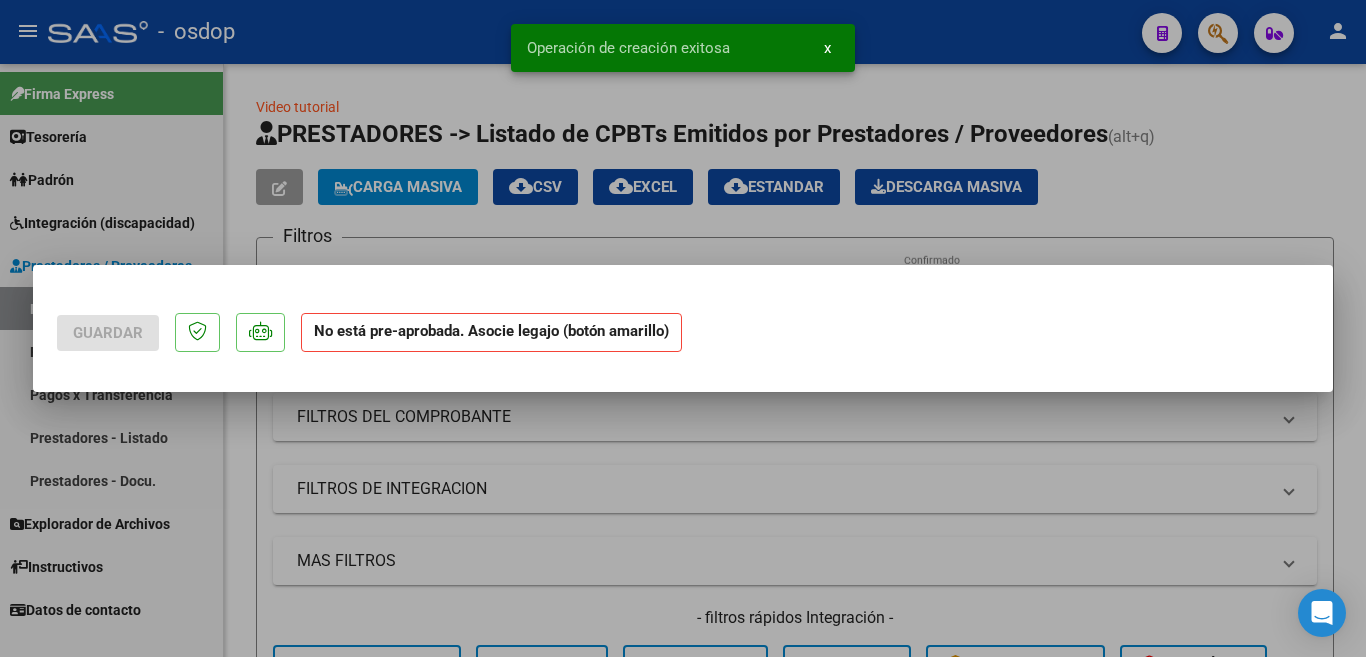 scroll, scrollTop: 0, scrollLeft: 0, axis: both 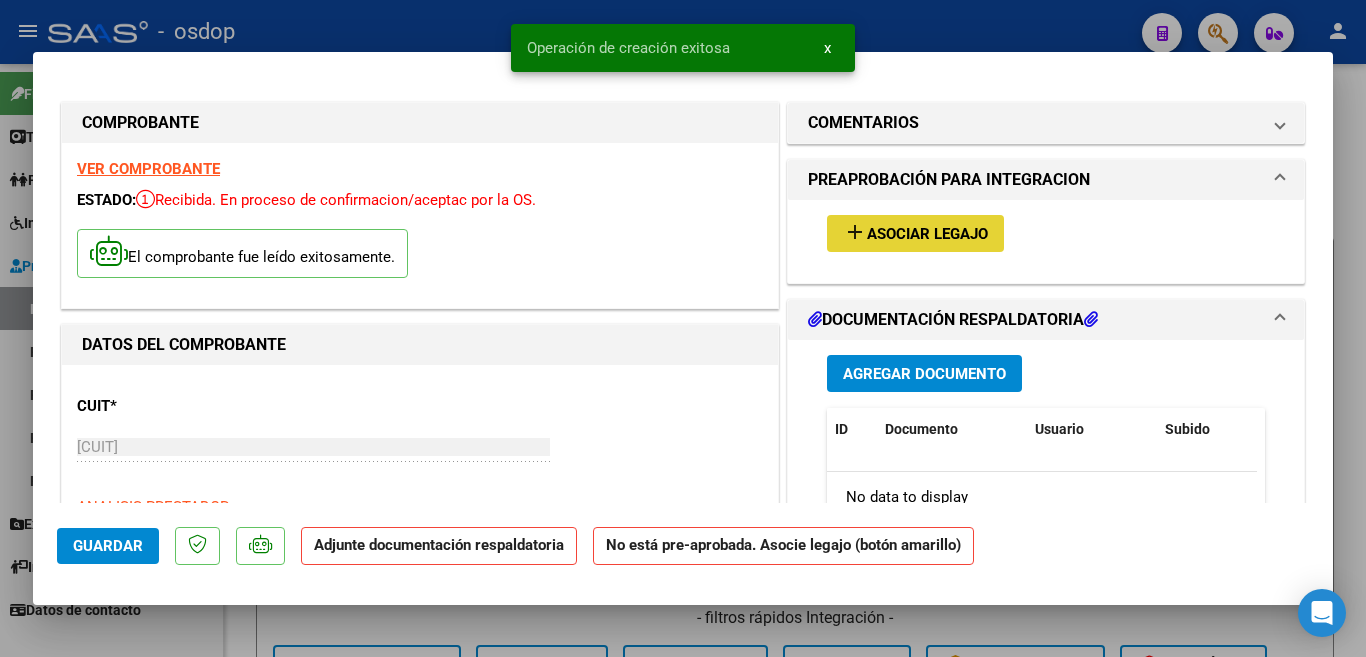 click on "Asociar Legajo" at bounding box center (927, 234) 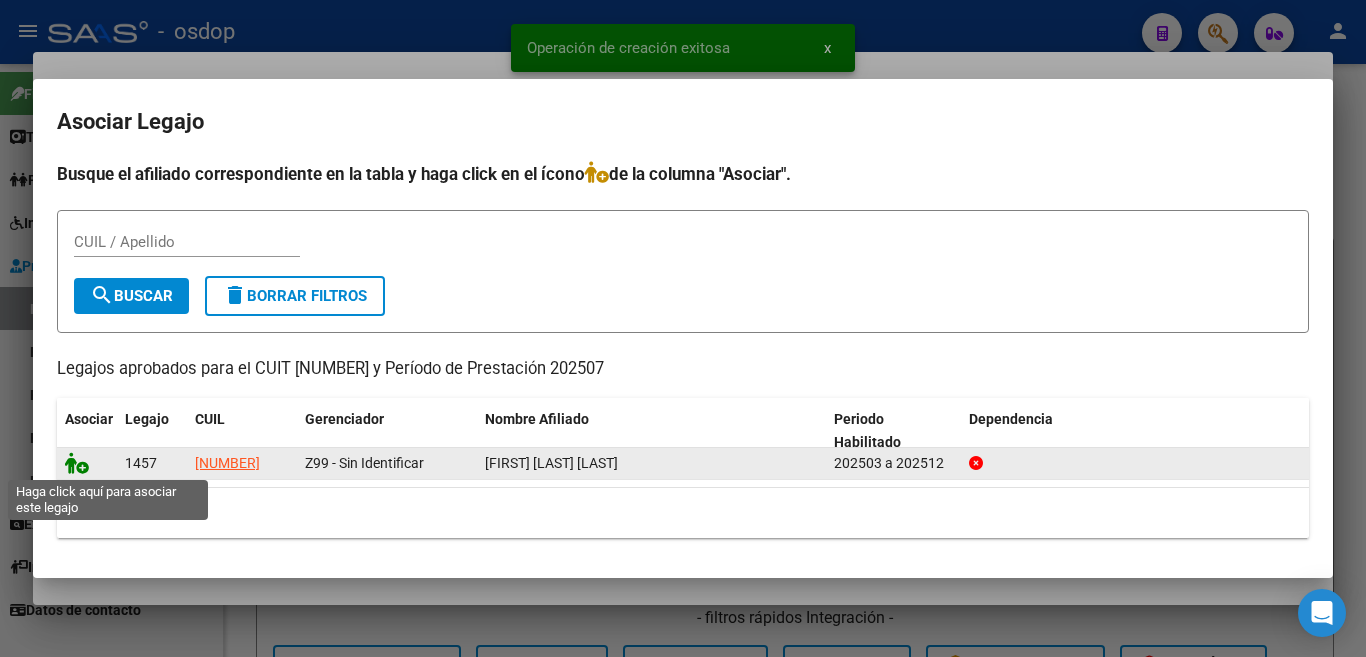 click 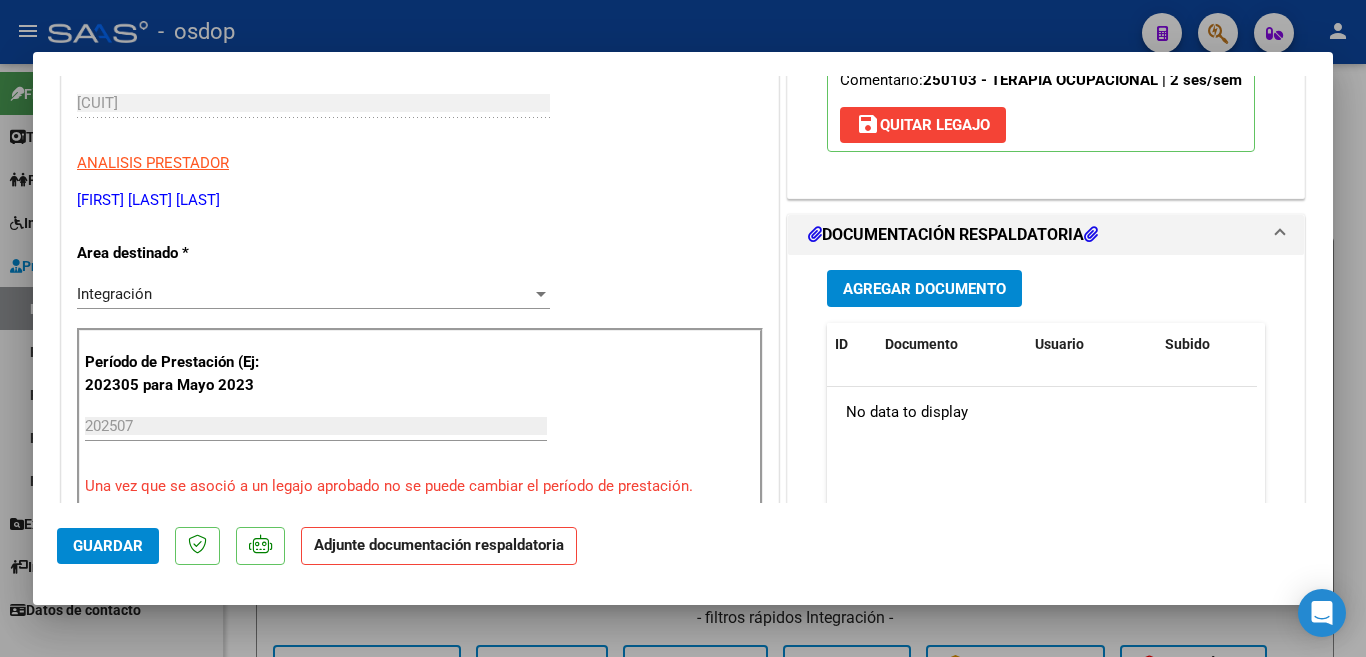 scroll, scrollTop: 300, scrollLeft: 0, axis: vertical 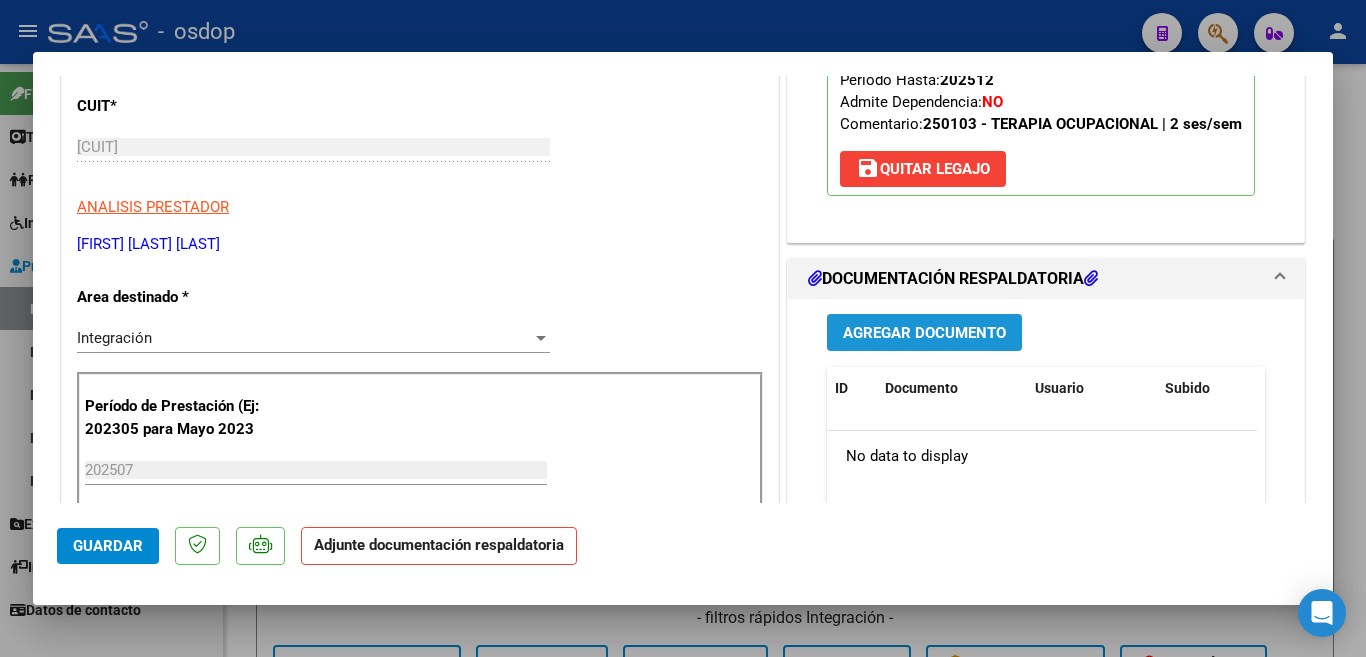click on "Agregar Documento" at bounding box center [924, 333] 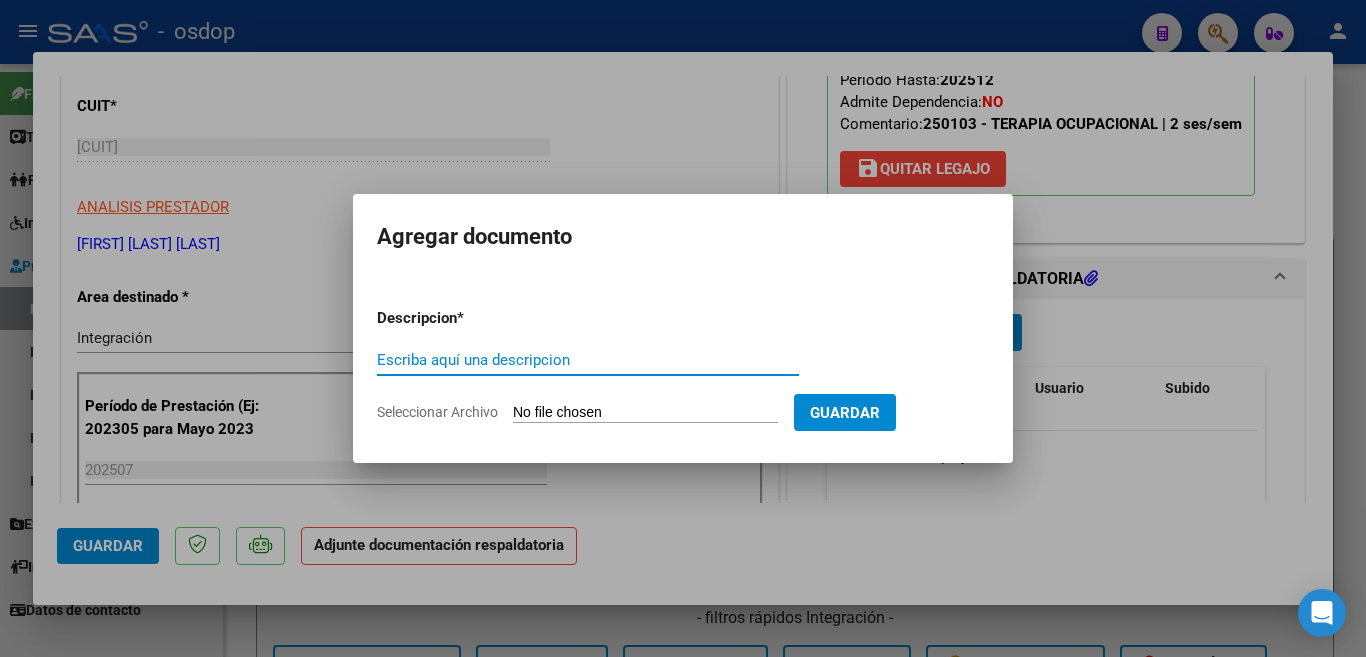 click on "Escriba aquí una descripcion" at bounding box center (588, 360) 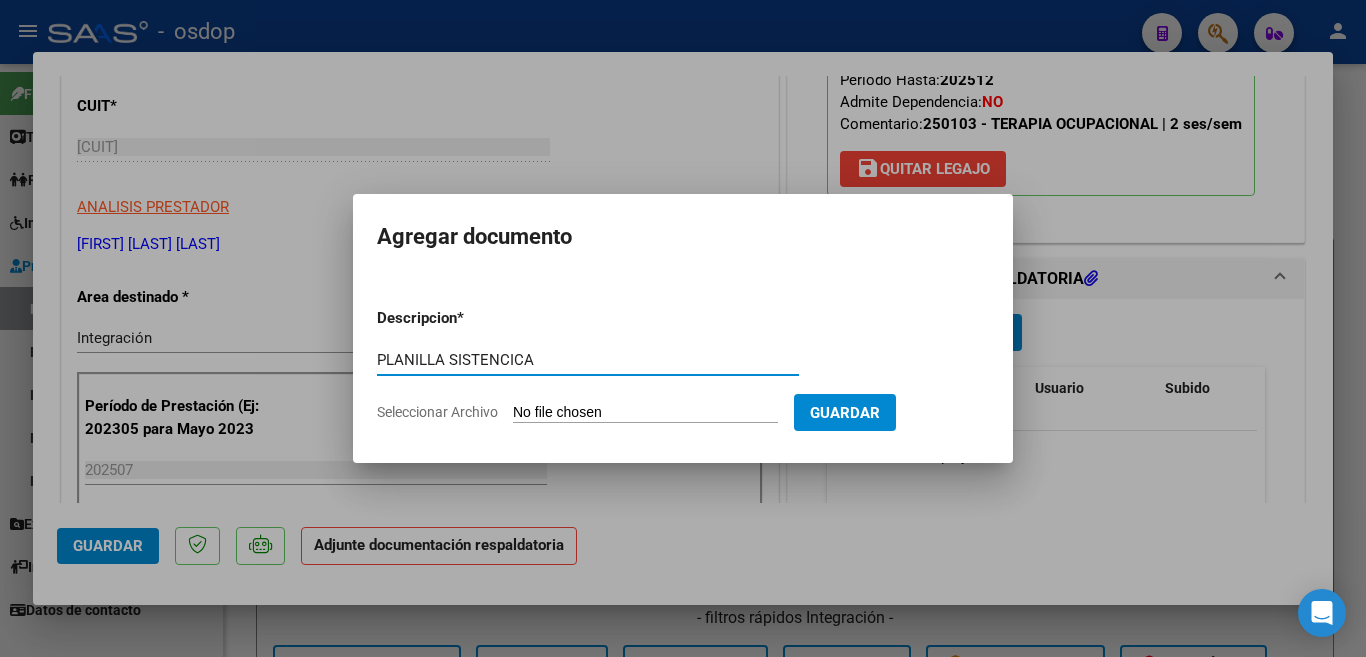 click on "PLANILLA SISTENCICA" at bounding box center (588, 360) 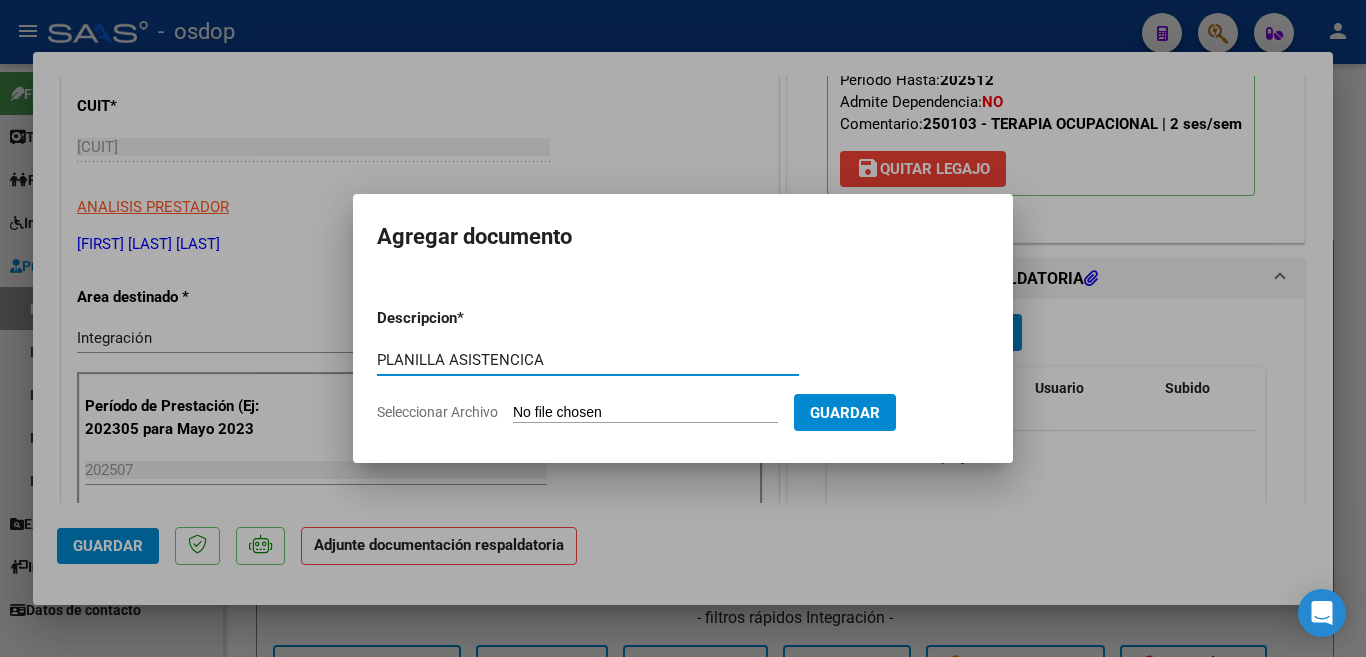 type on "PLANILLA ASISTENCICA" 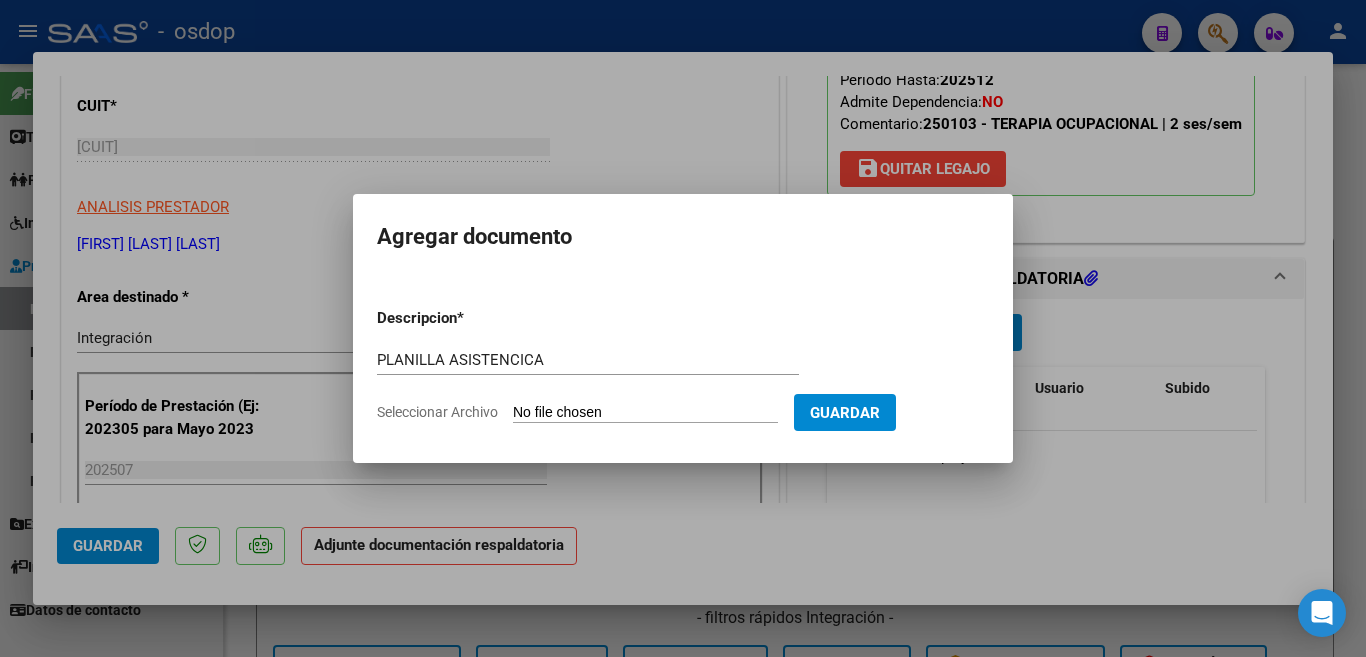 click on "Seleccionar Archivo" at bounding box center [645, 413] 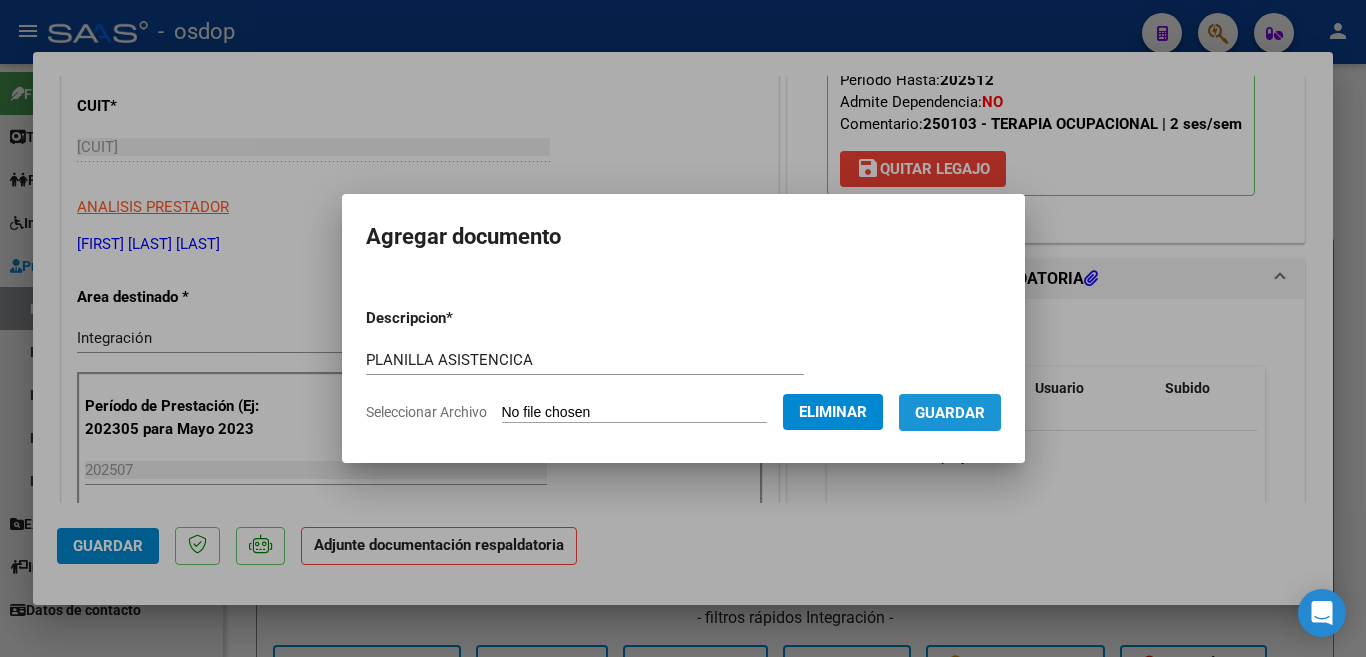 click on "Guardar" at bounding box center [950, 412] 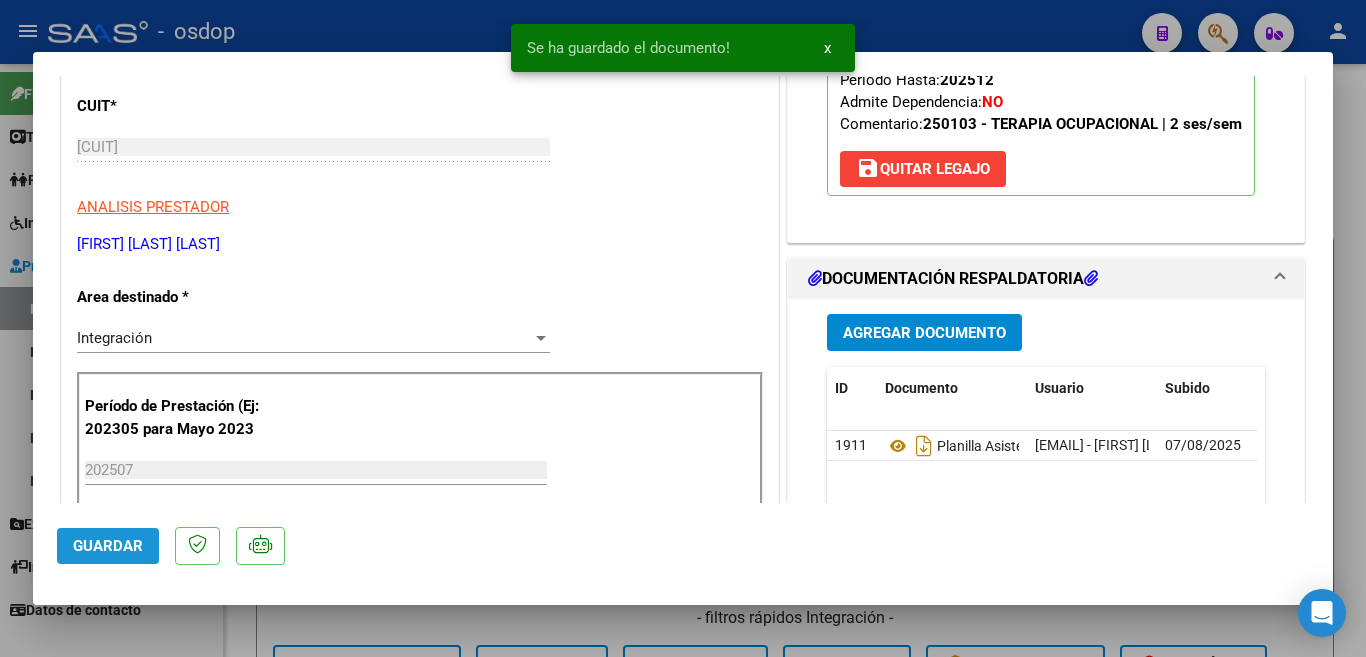 click on "Guardar" 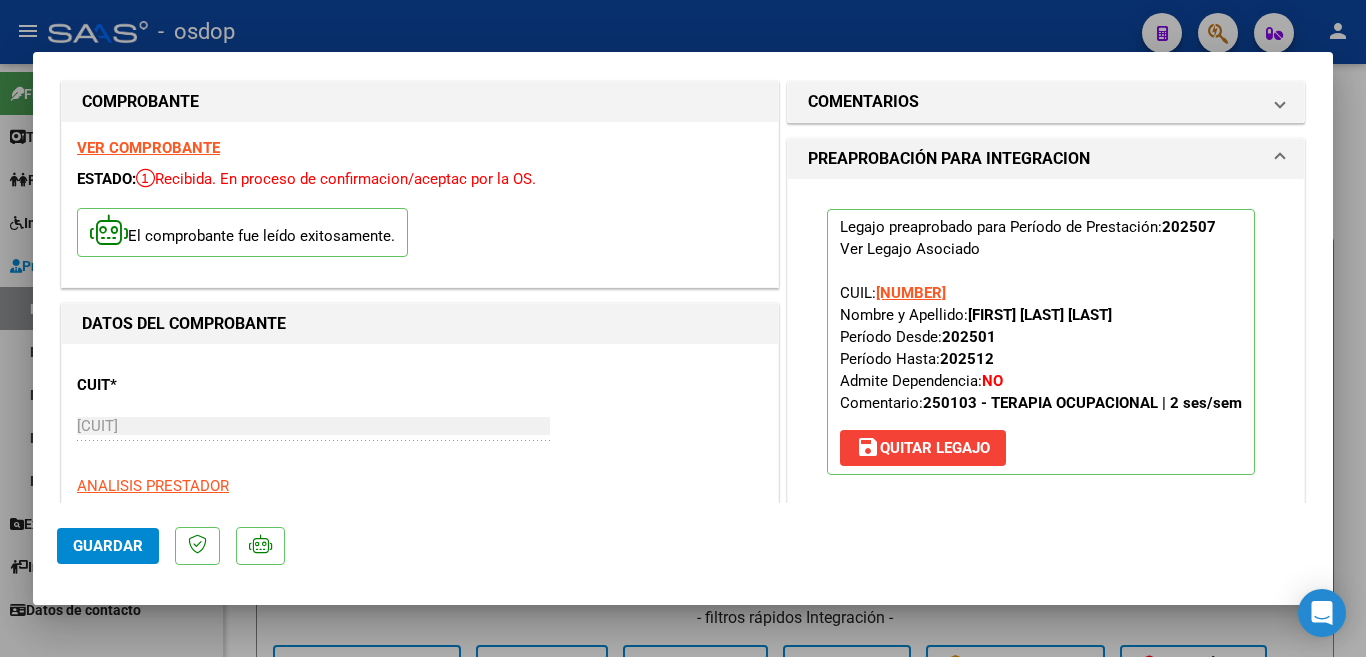 scroll, scrollTop: 0, scrollLeft: 0, axis: both 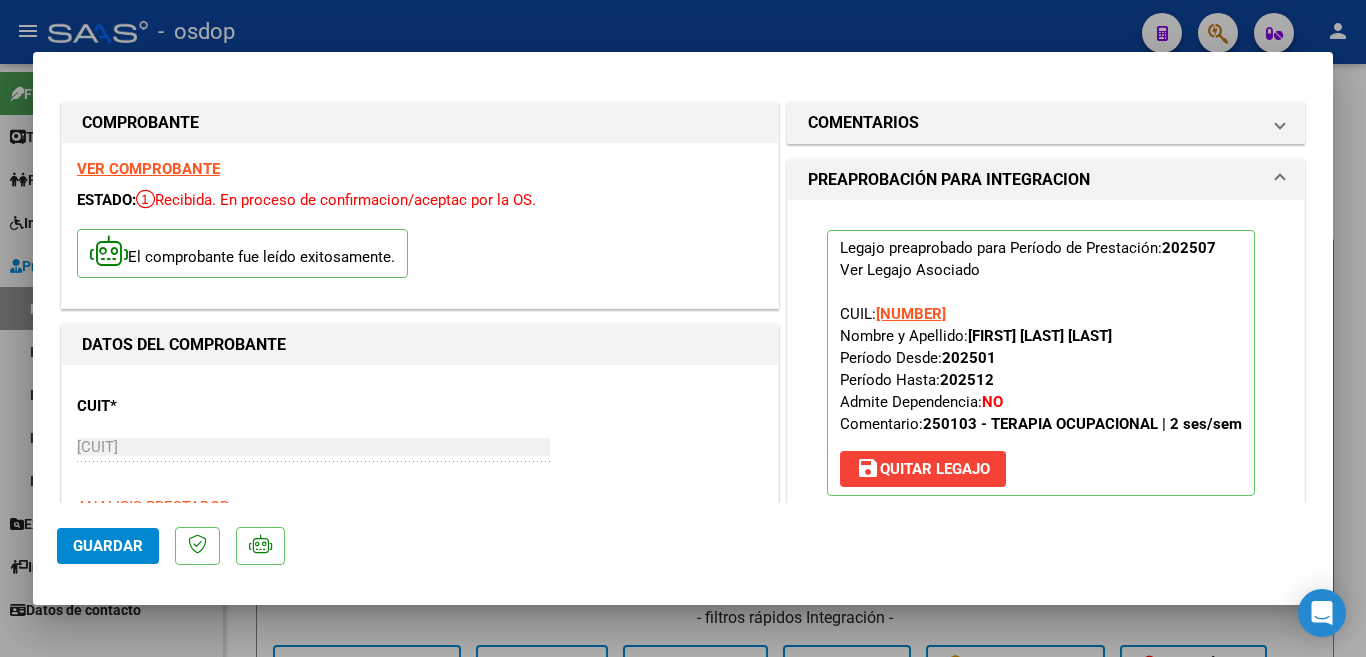 click at bounding box center (683, 328) 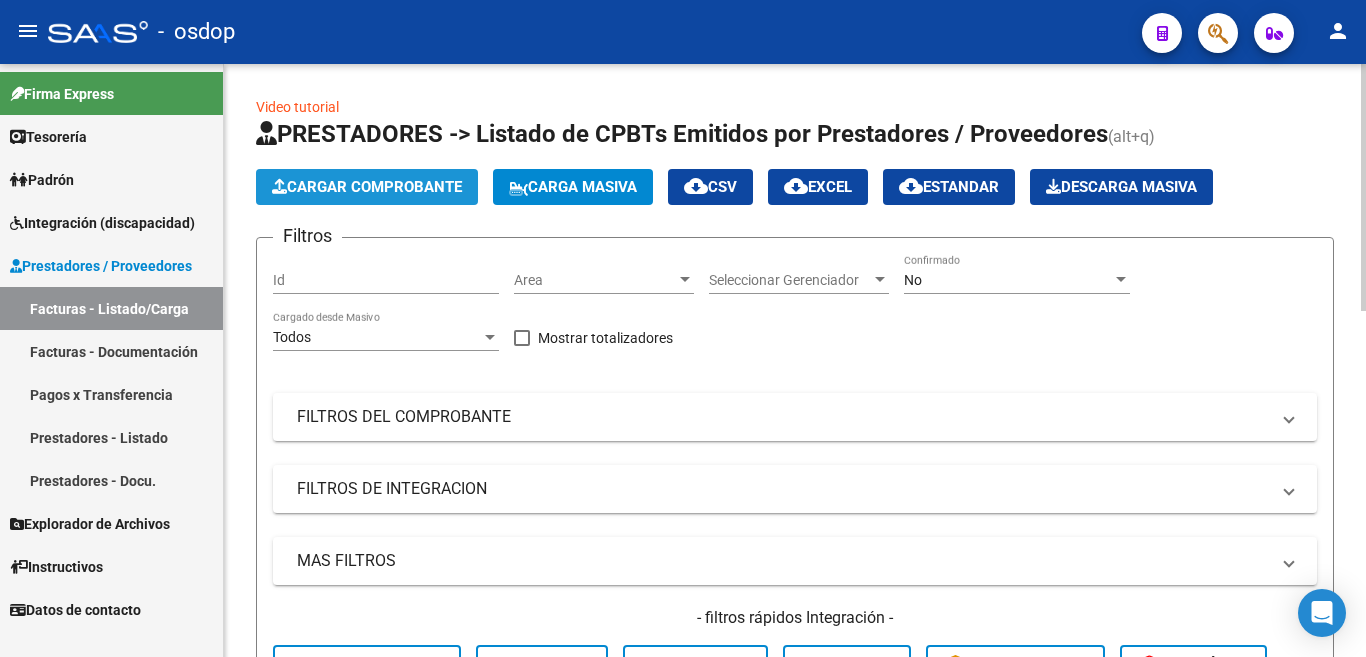 click on "Cargar Comprobante" 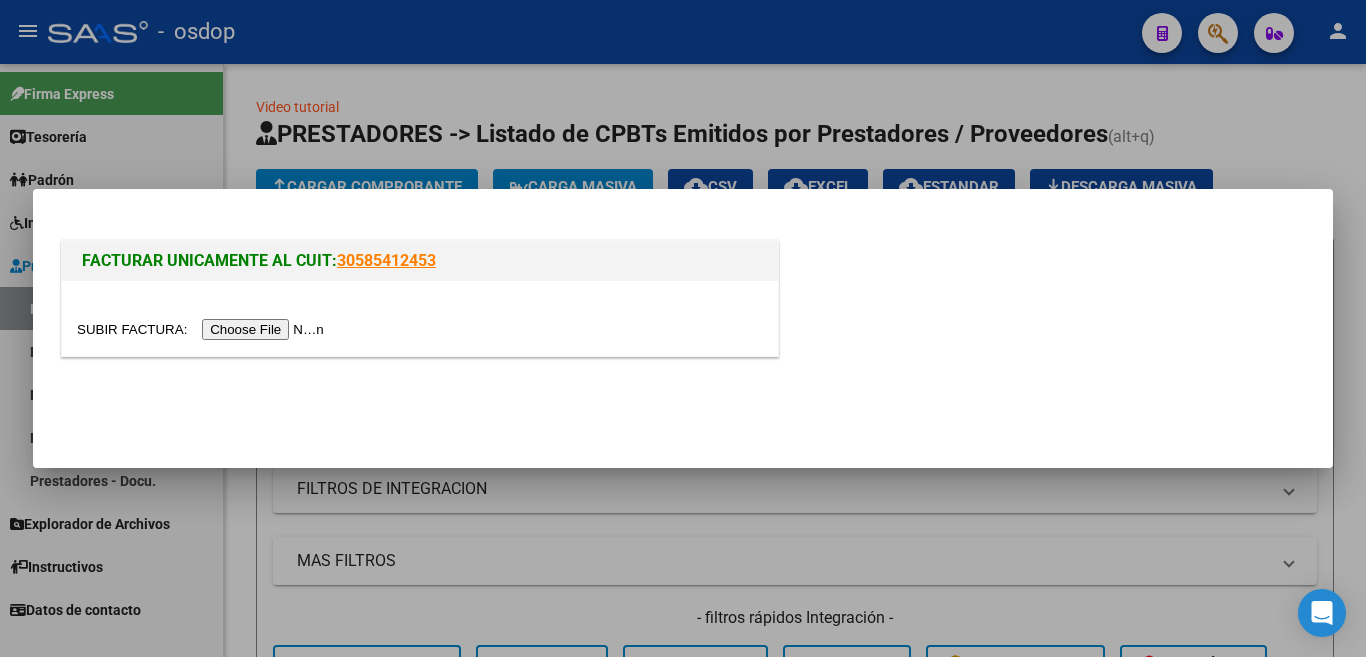 click at bounding box center (203, 329) 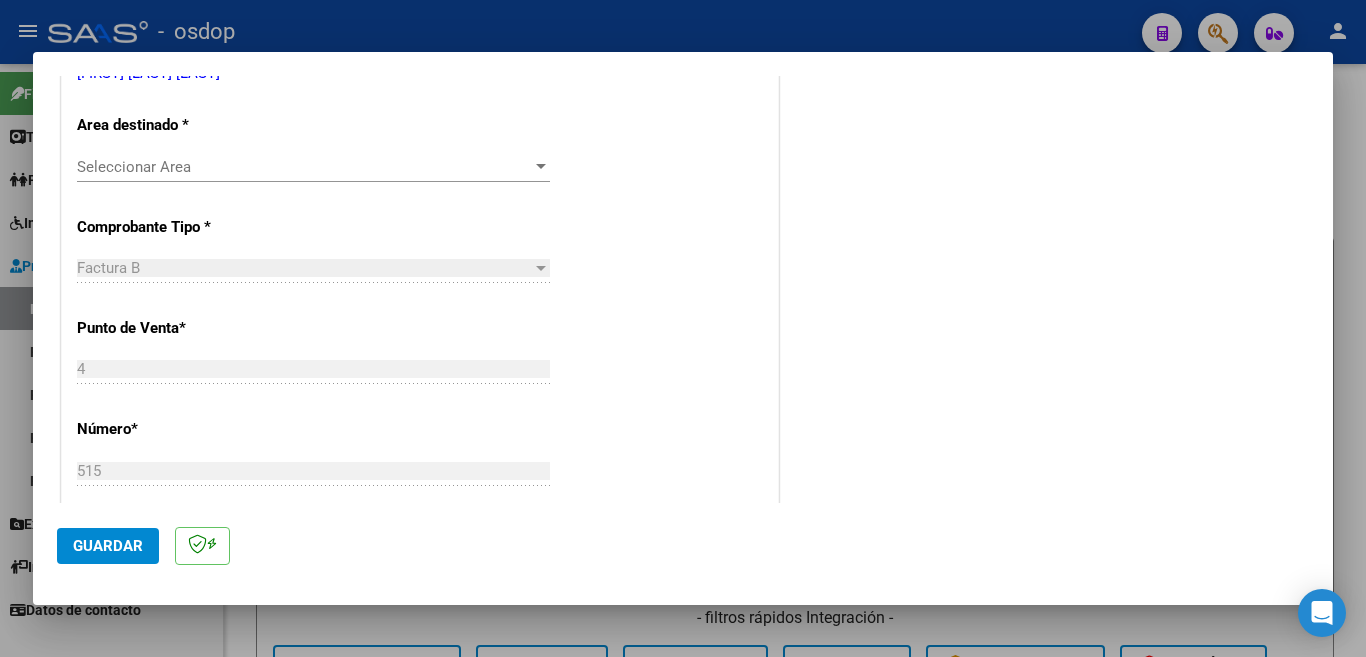 scroll, scrollTop: 300, scrollLeft: 0, axis: vertical 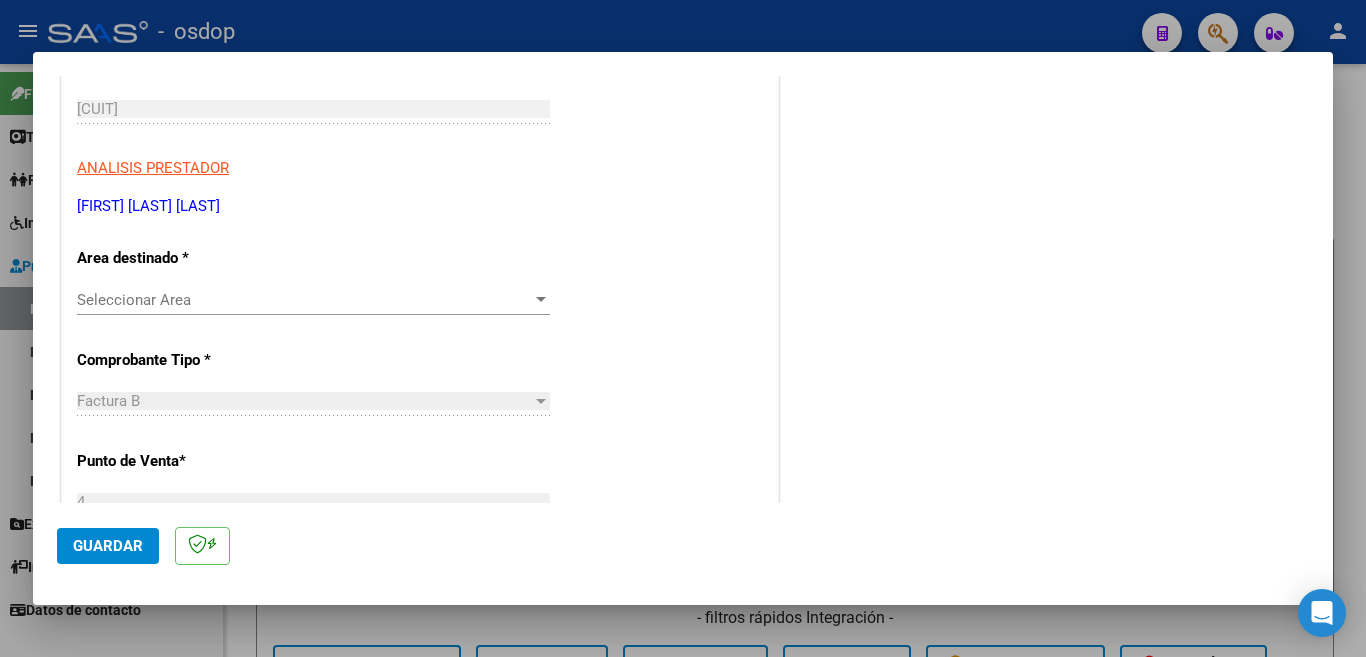 click on "Seleccionar Area Seleccionar Area" at bounding box center (313, 300) 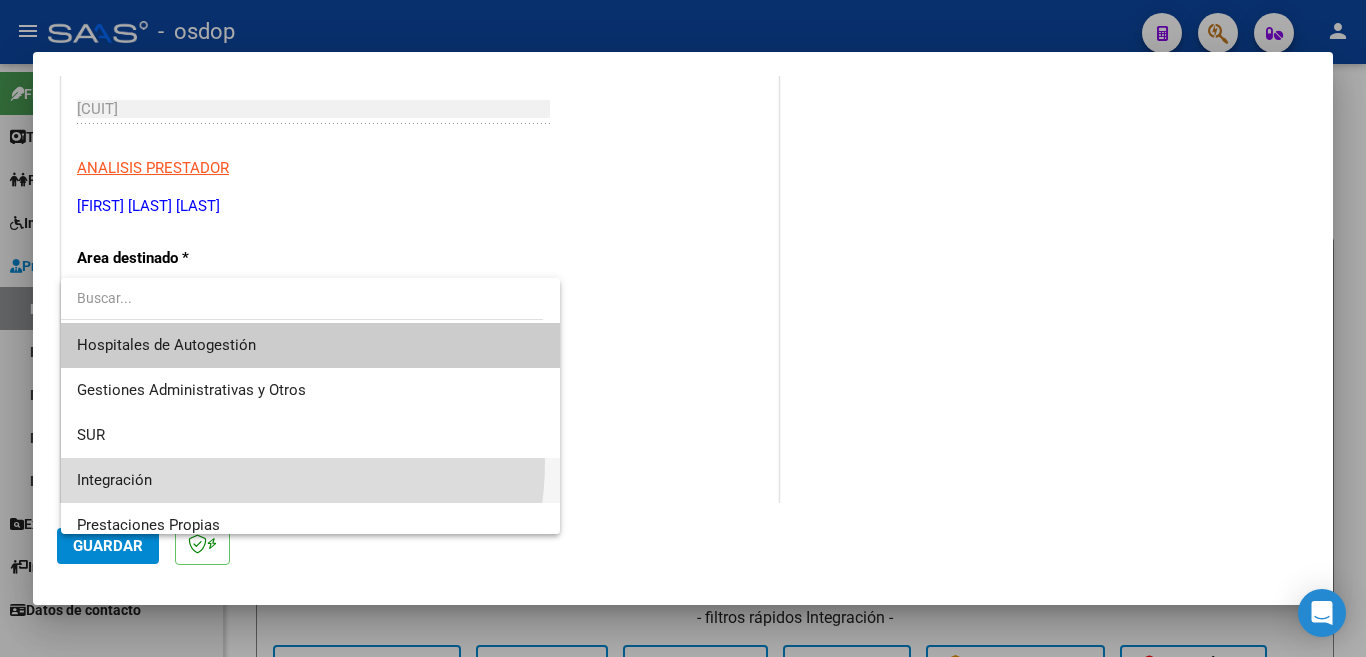 click on "Integración" at bounding box center [310, 480] 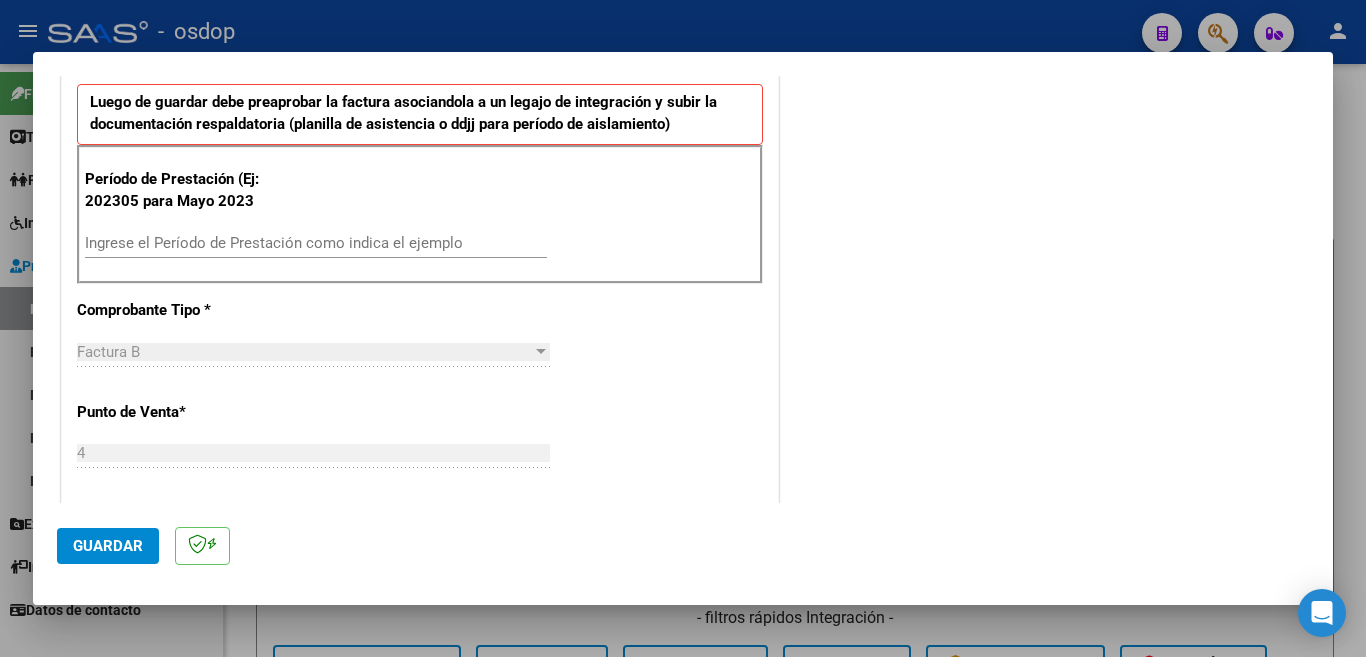 scroll, scrollTop: 600, scrollLeft: 0, axis: vertical 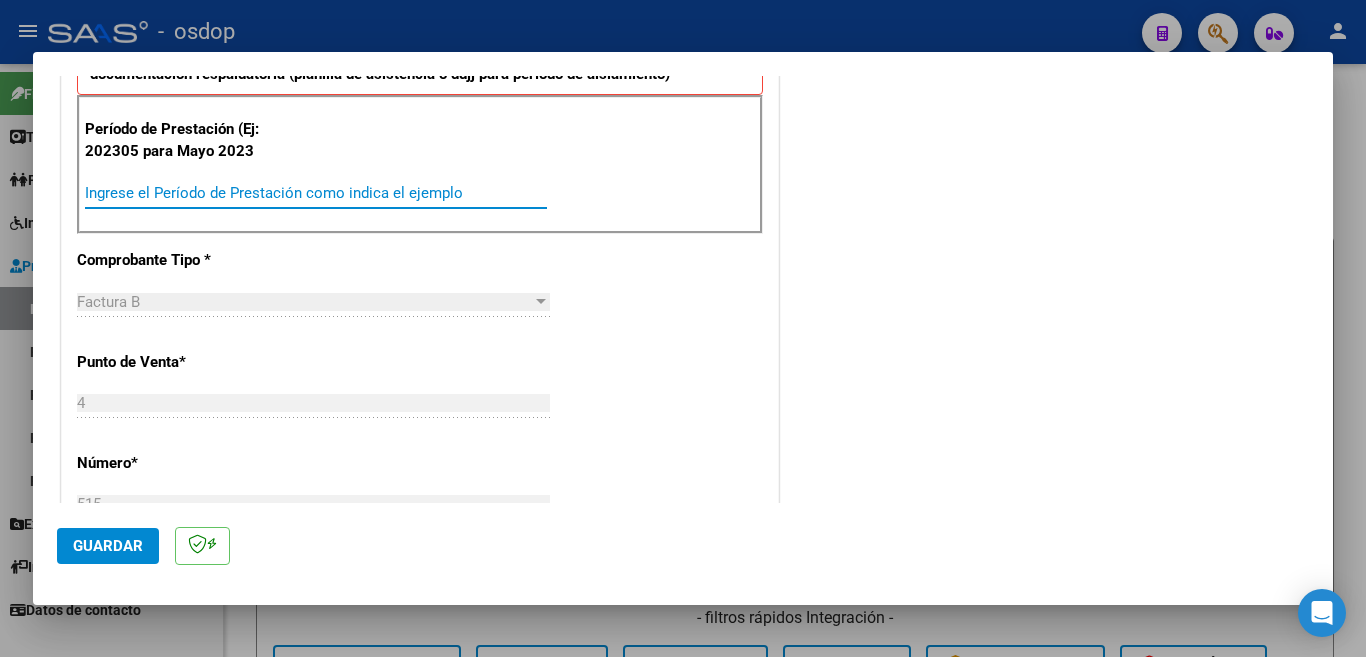 click on "Ingrese el Período de Prestación como indica el ejemplo" at bounding box center (316, 193) 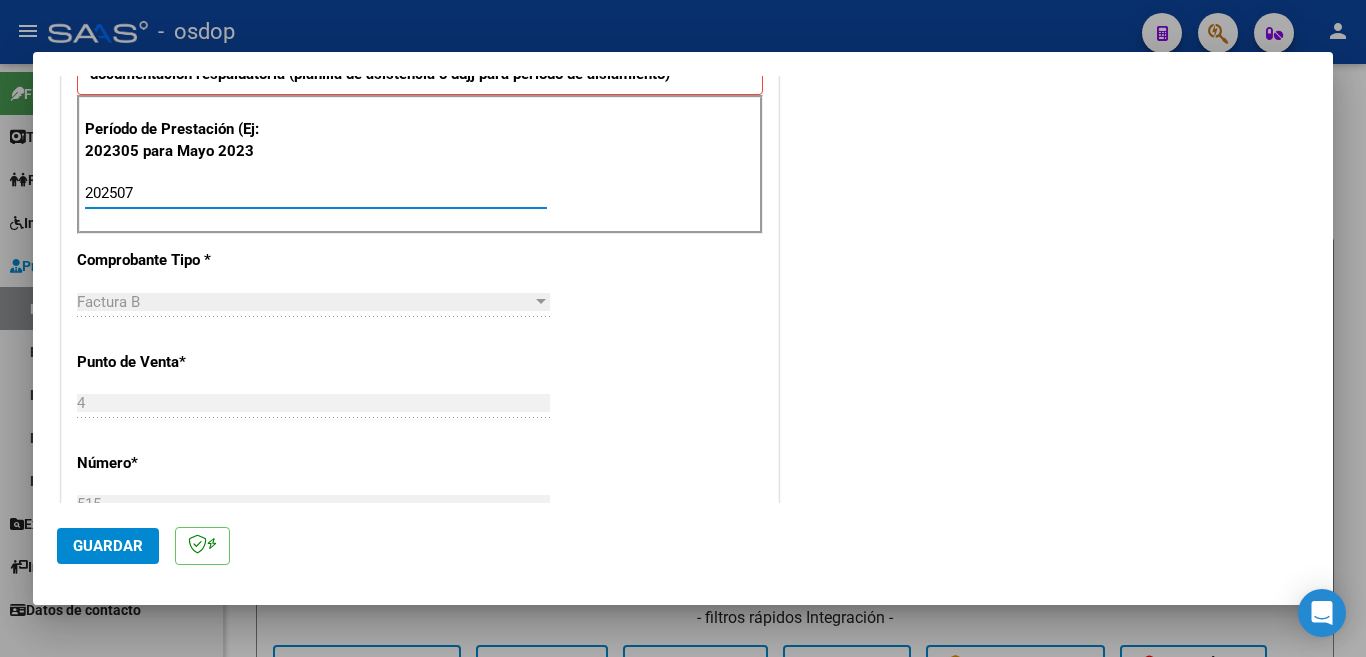 type on "202507" 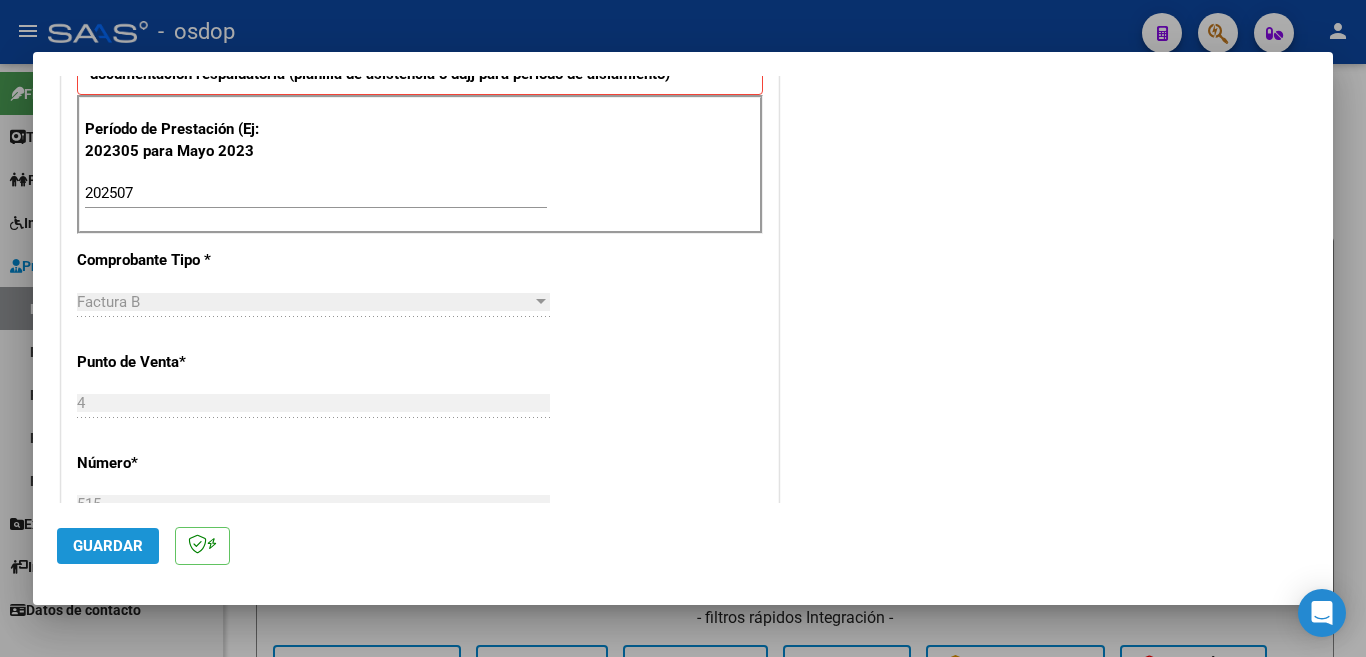click on "Guardar" 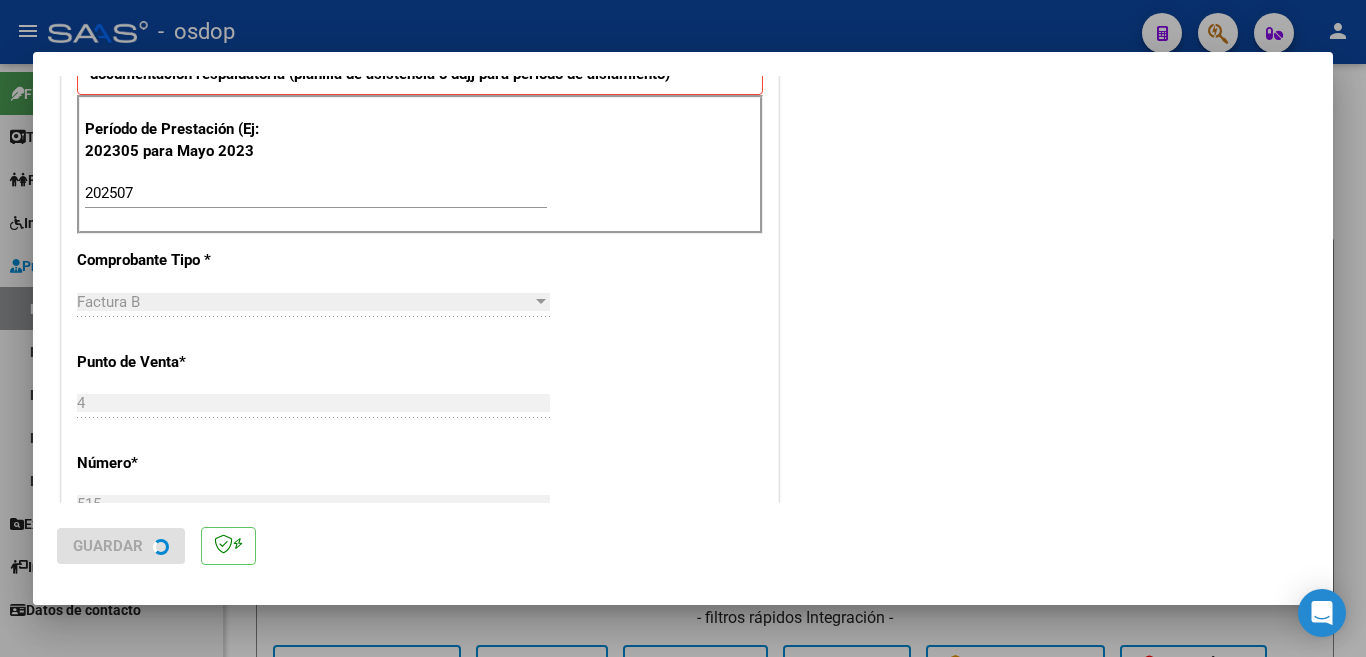 scroll, scrollTop: 0, scrollLeft: 0, axis: both 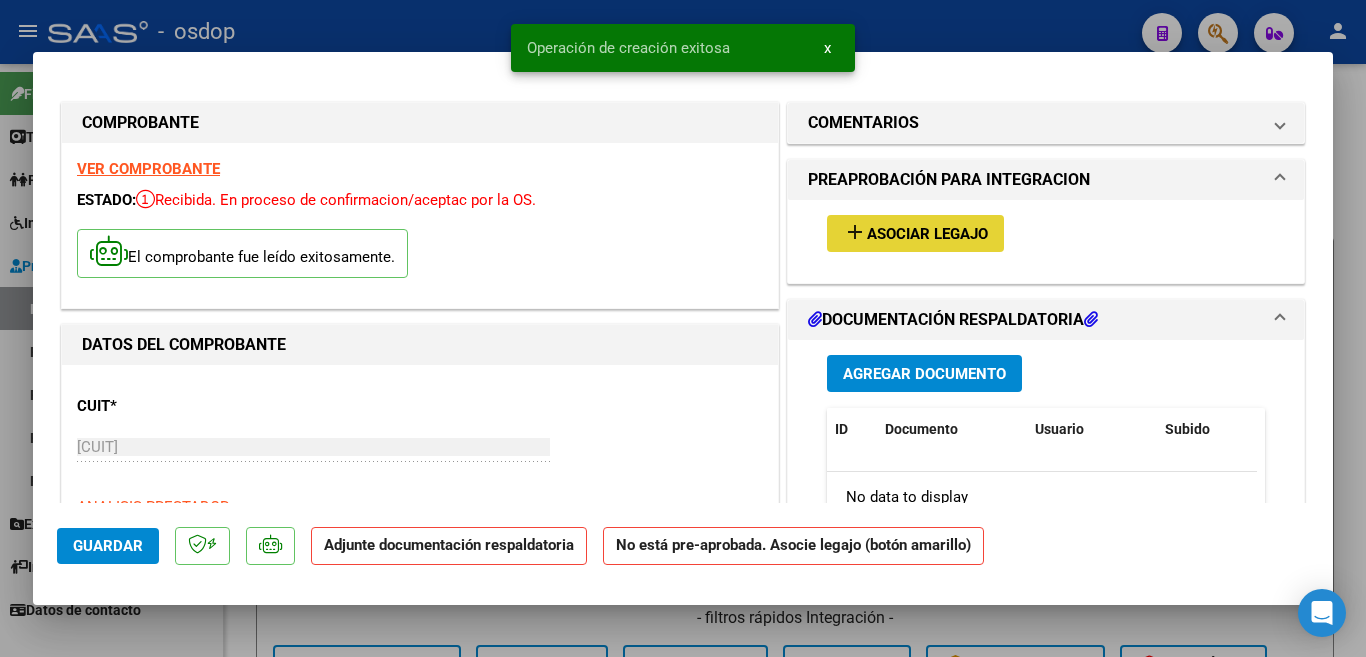 click on "Asociar Legajo" at bounding box center (927, 234) 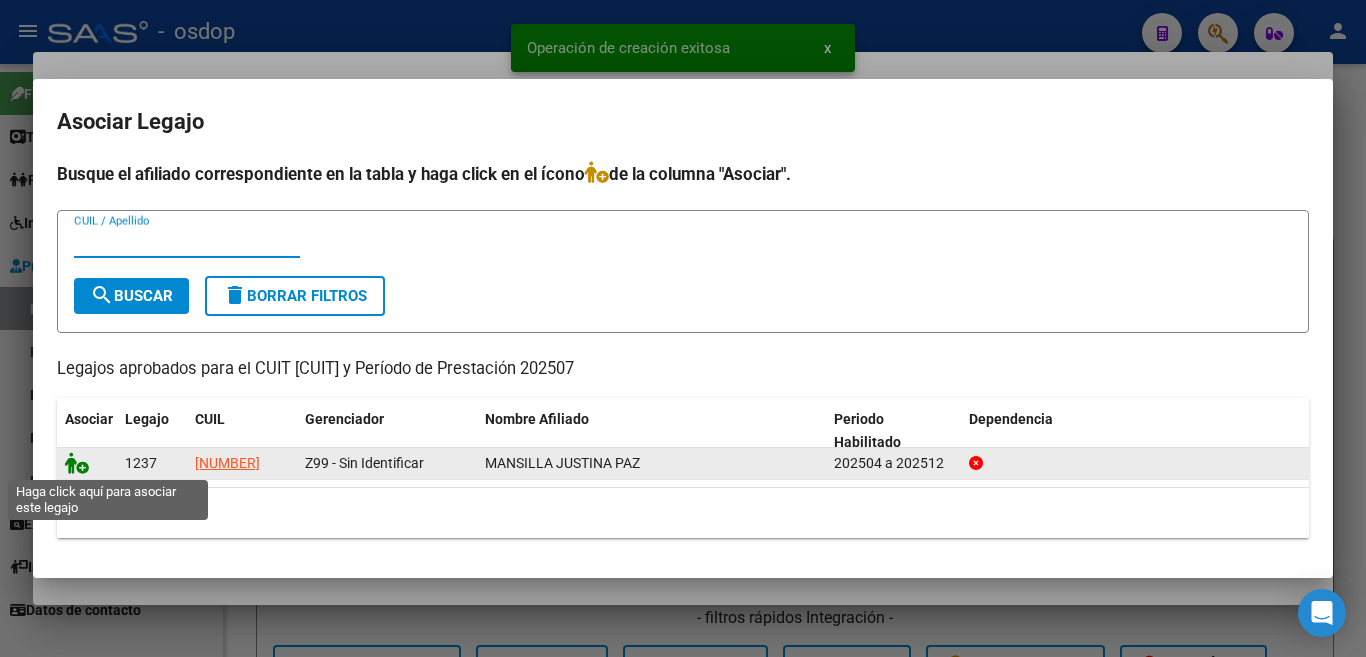 click 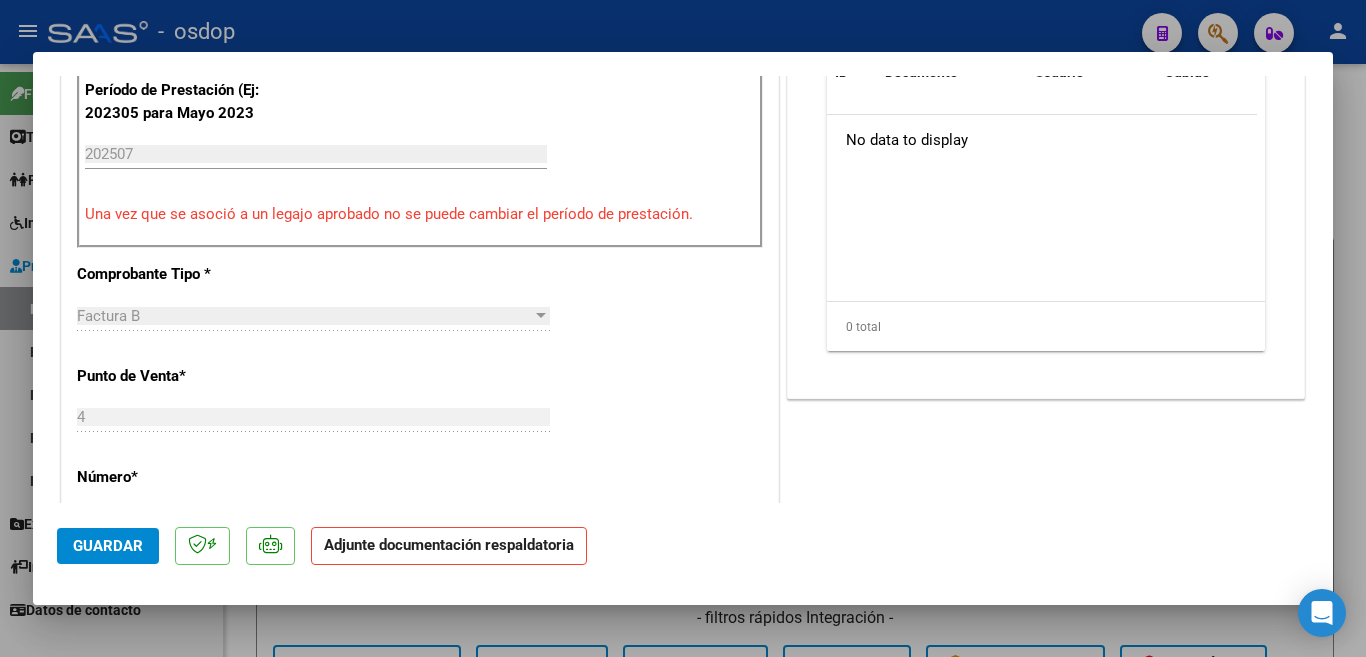scroll, scrollTop: 400, scrollLeft: 0, axis: vertical 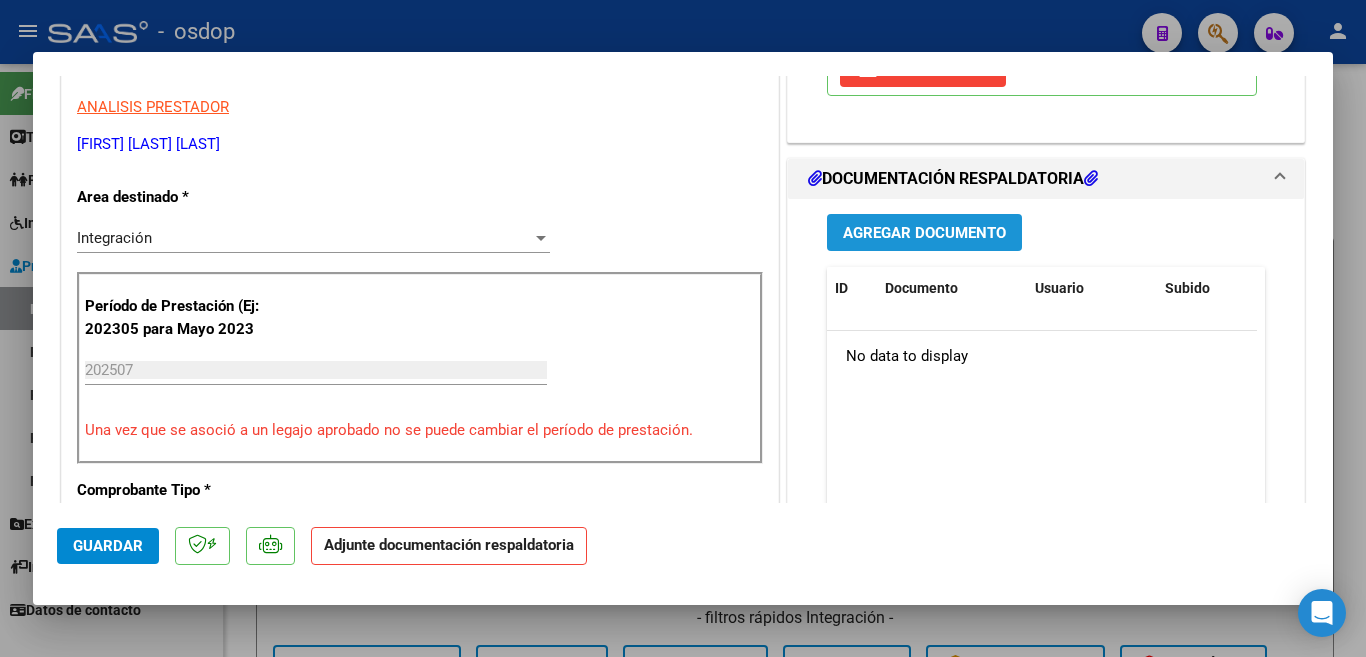 click on "Agregar Documento" at bounding box center [924, 233] 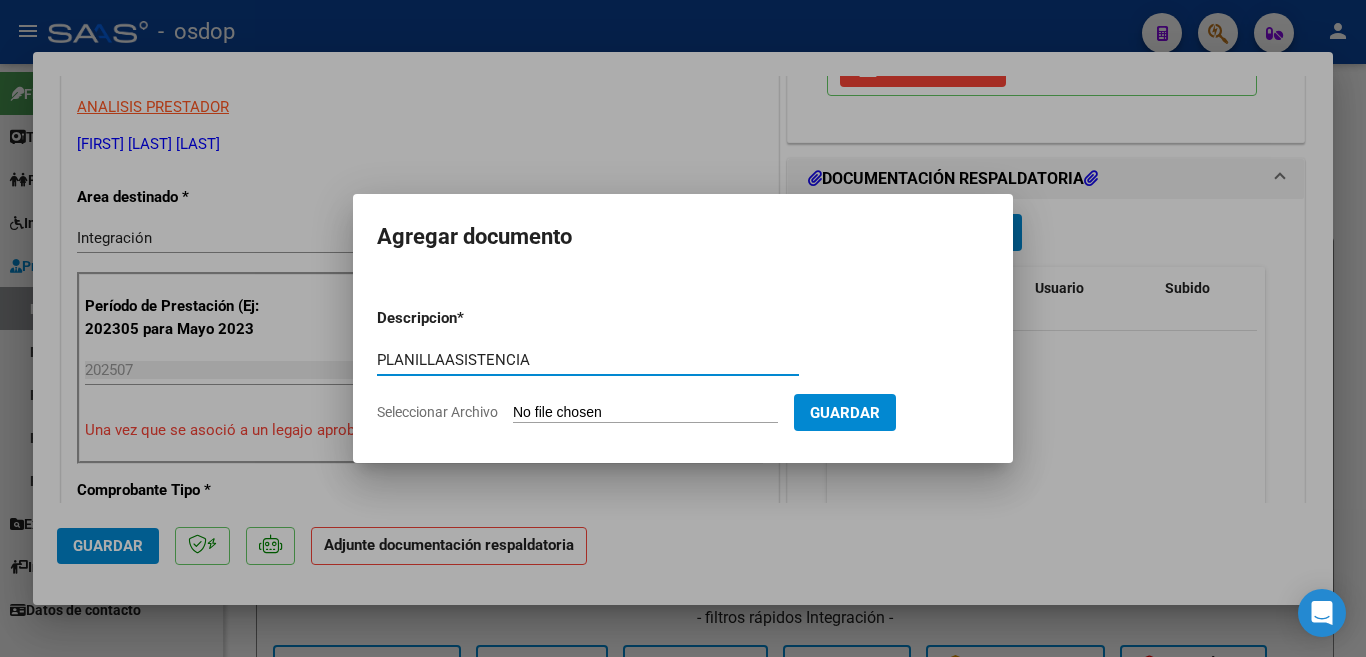 click on "PLANILLAASISTENCIA" at bounding box center (588, 360) 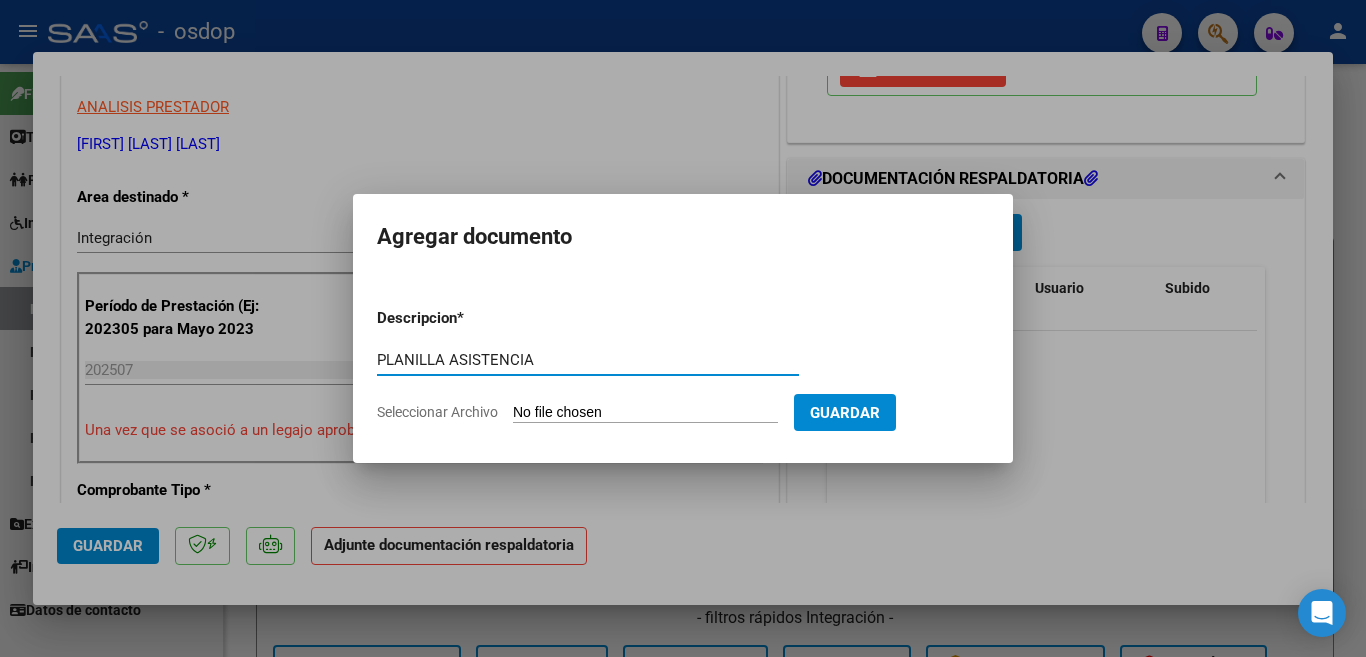 type on "PLANILLA ASISTENCIA" 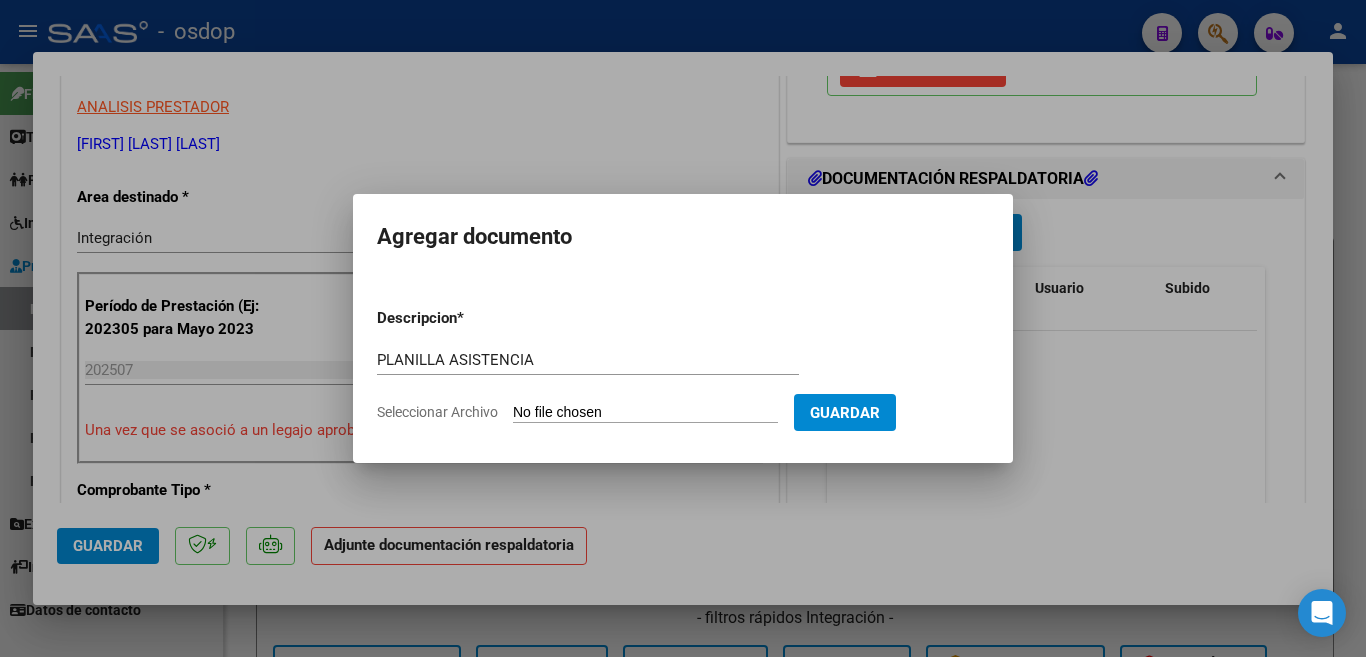 click on "Seleccionar Archivo" at bounding box center (645, 413) 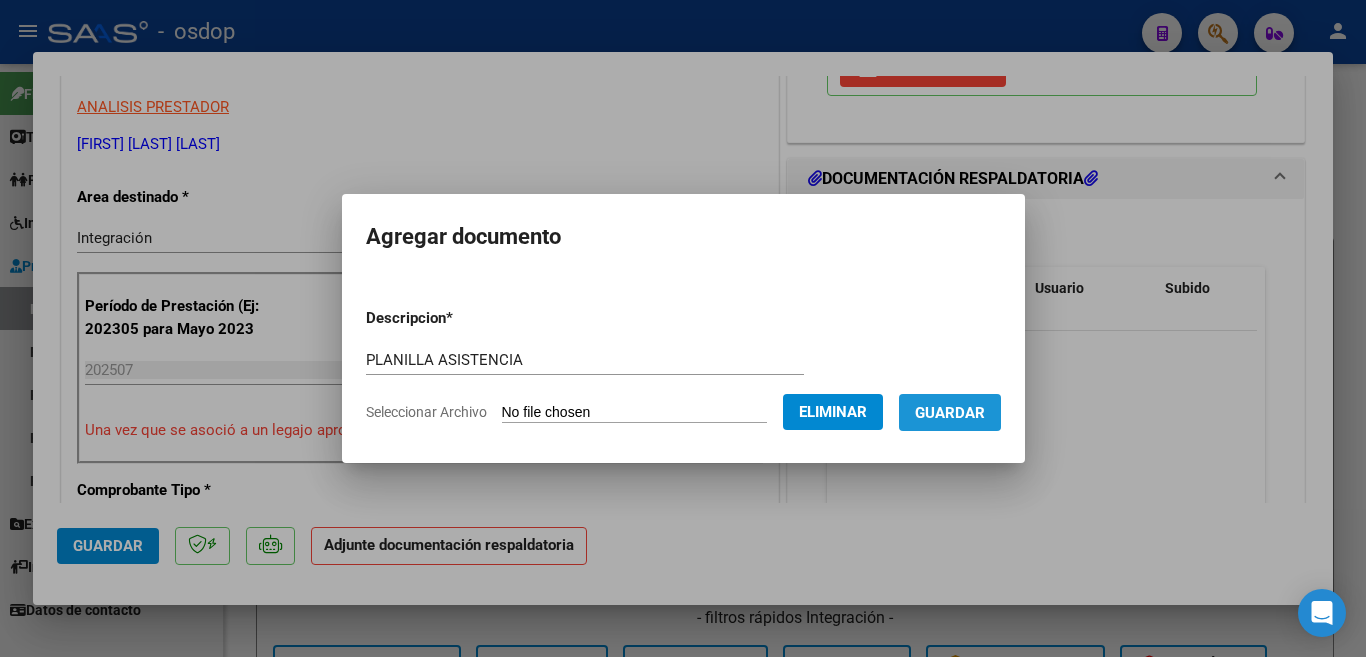 click on "Guardar" at bounding box center (950, 413) 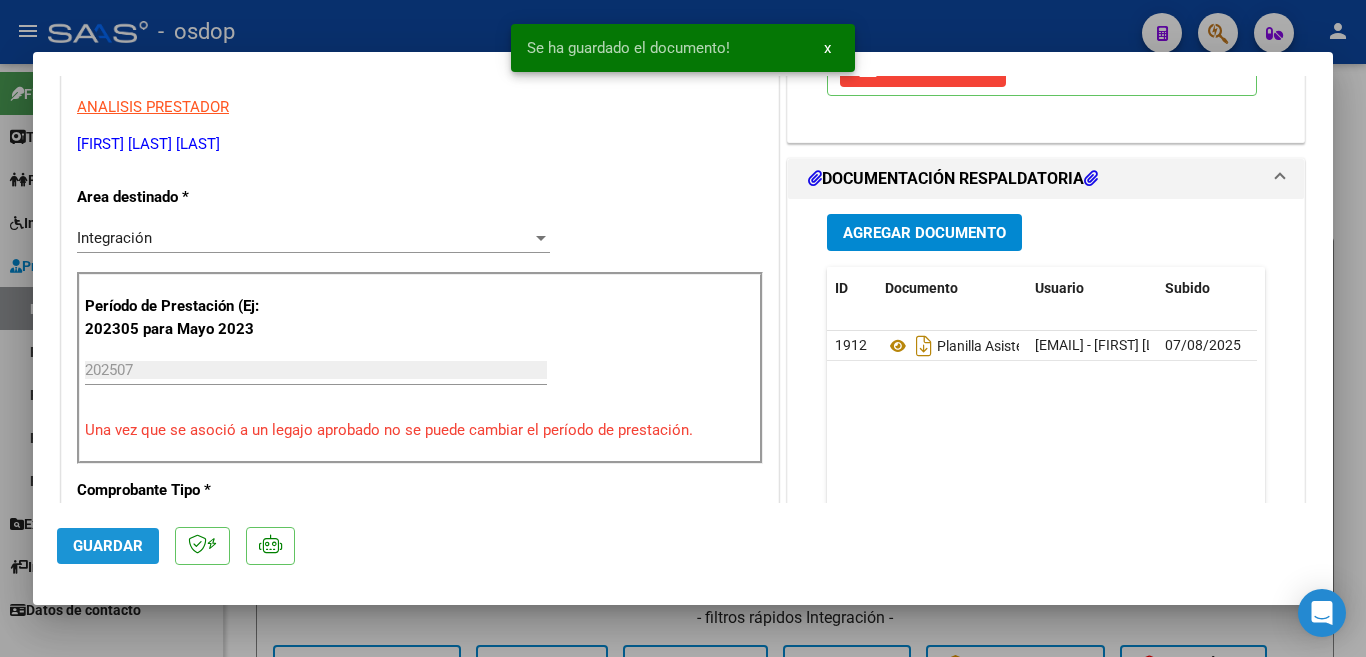 click on "Guardar" 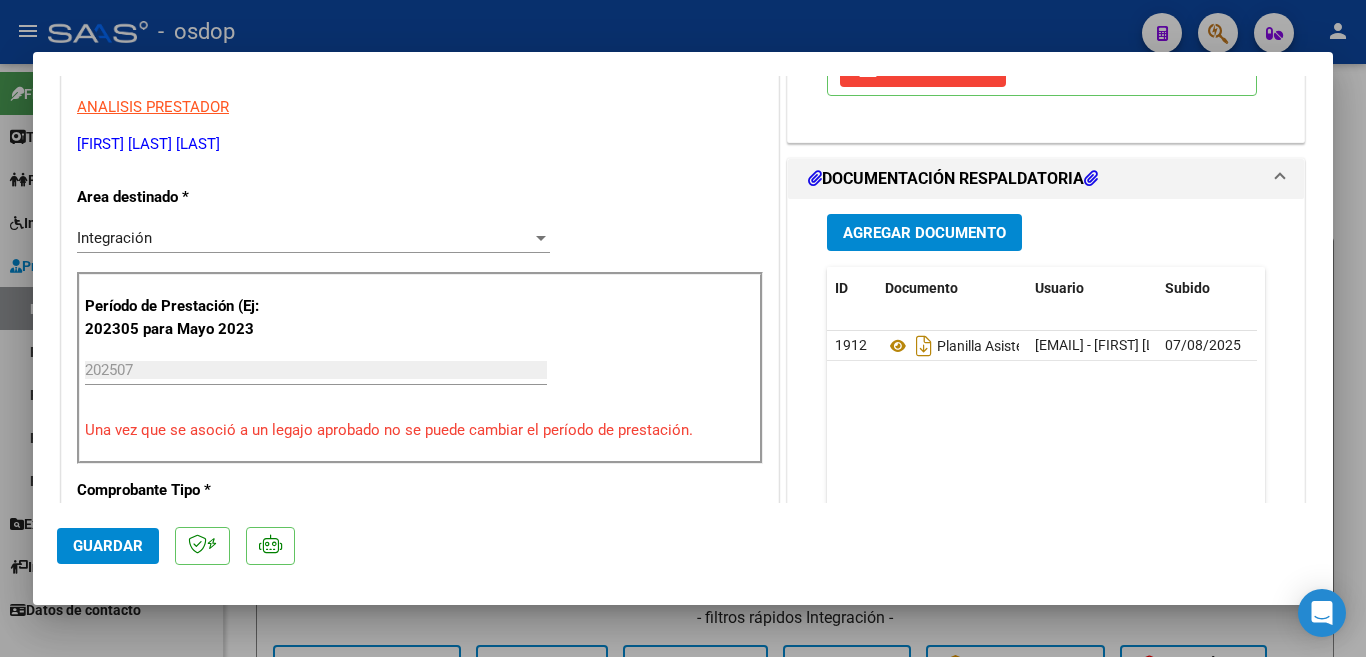 click at bounding box center (683, 328) 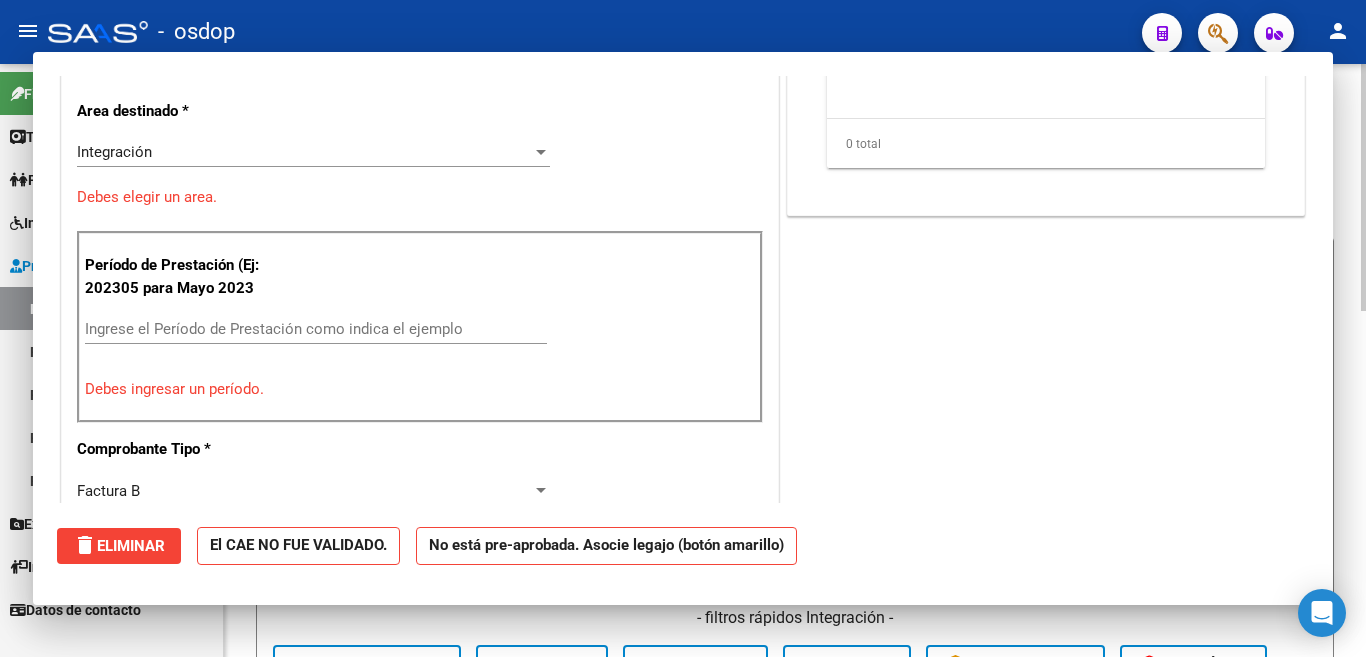 scroll, scrollTop: 339, scrollLeft: 0, axis: vertical 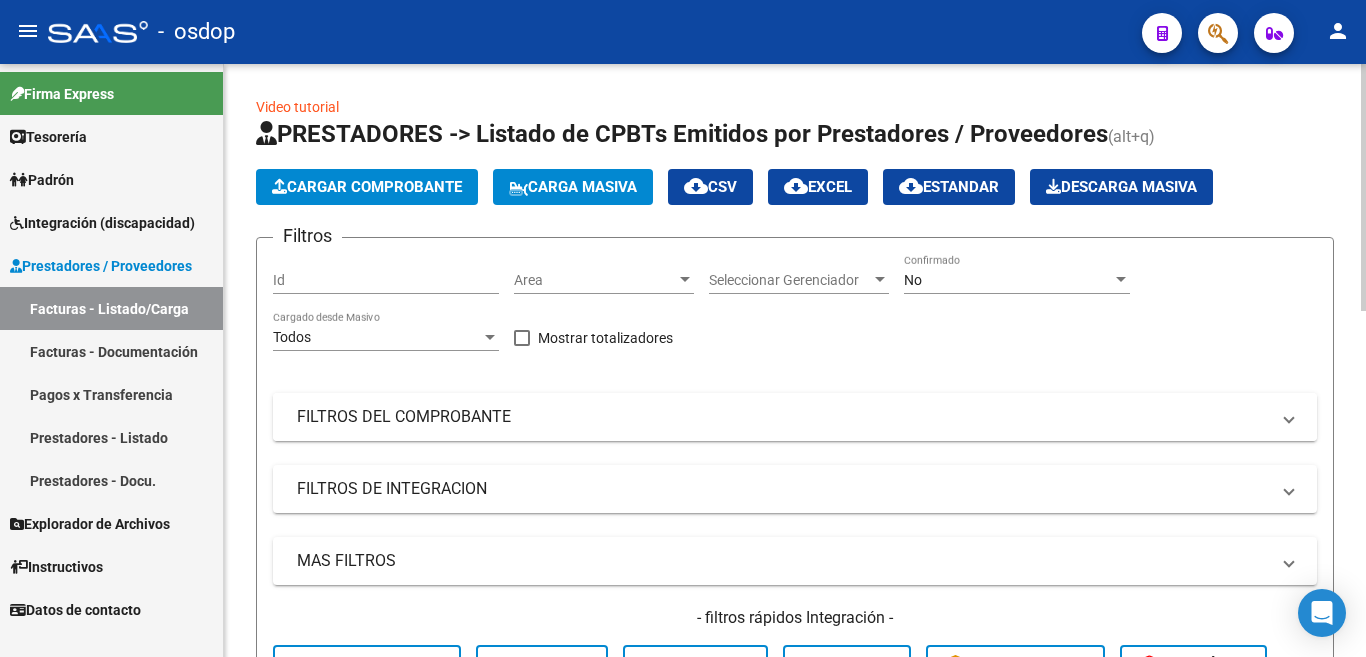 click on "FILTROS DEL COMPROBANTE" at bounding box center (783, 417) 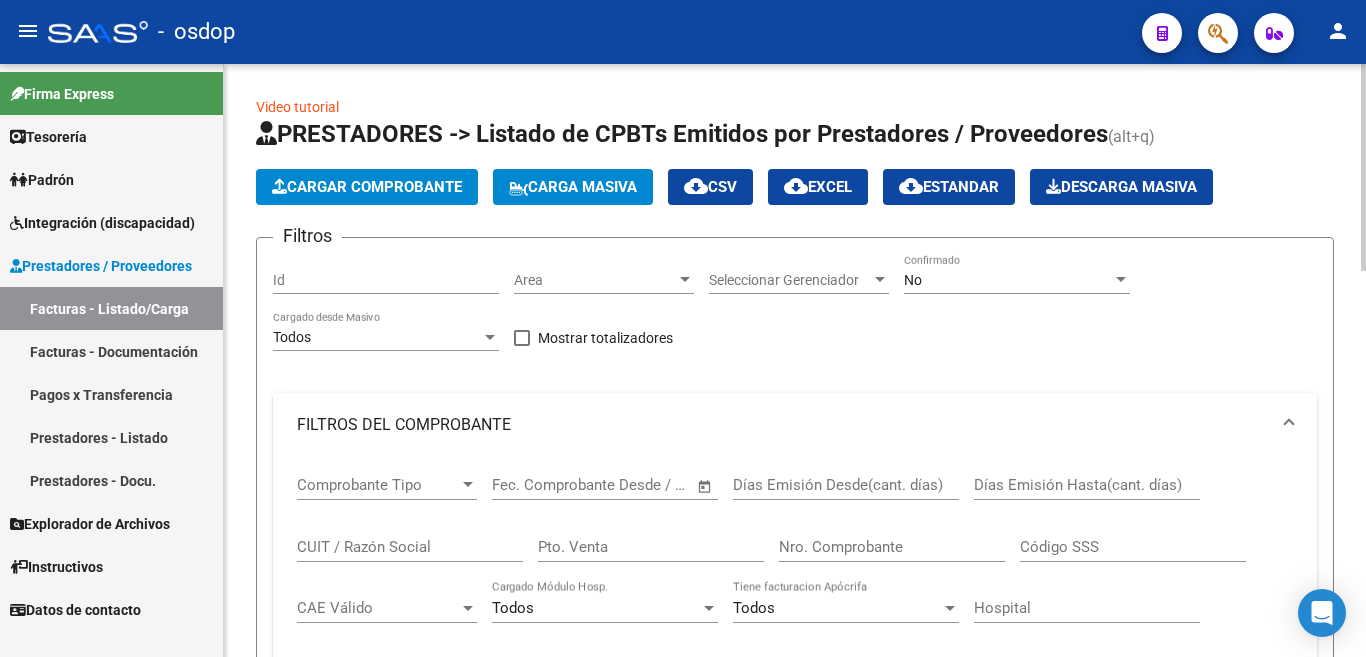 click on "CUIT / Razón Social" 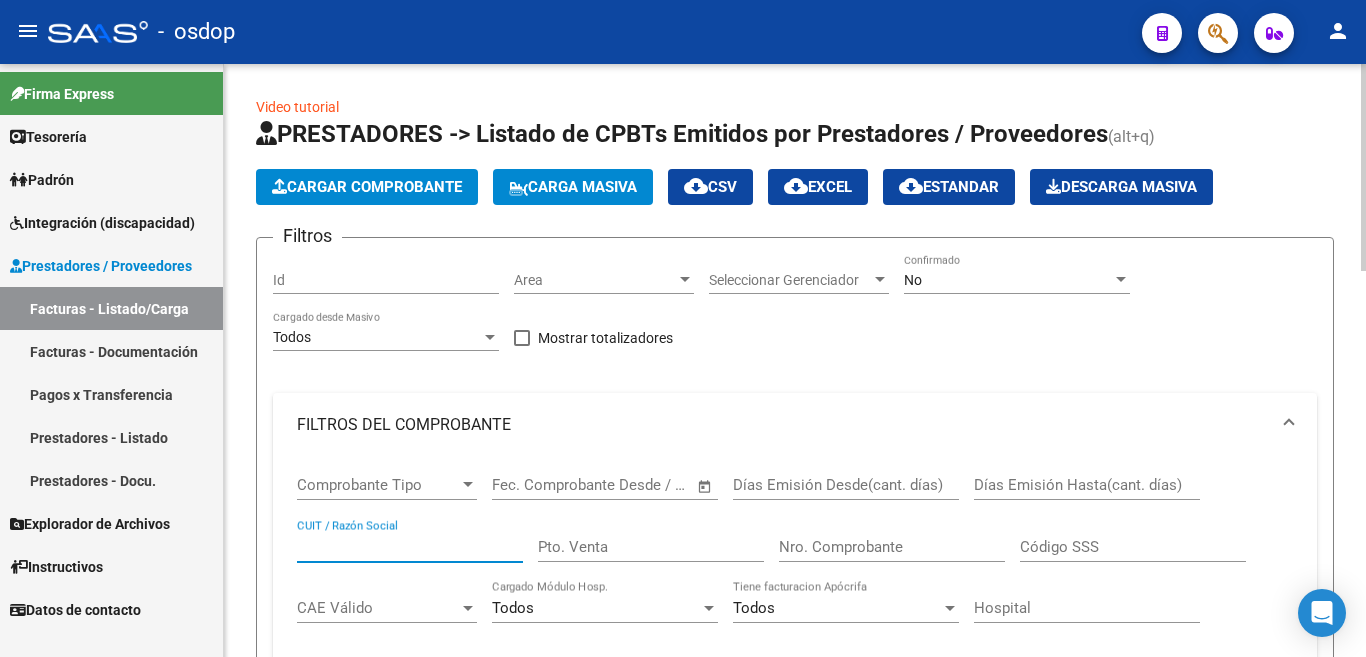 click on "CUIT / Razón Social" at bounding box center [410, 547] 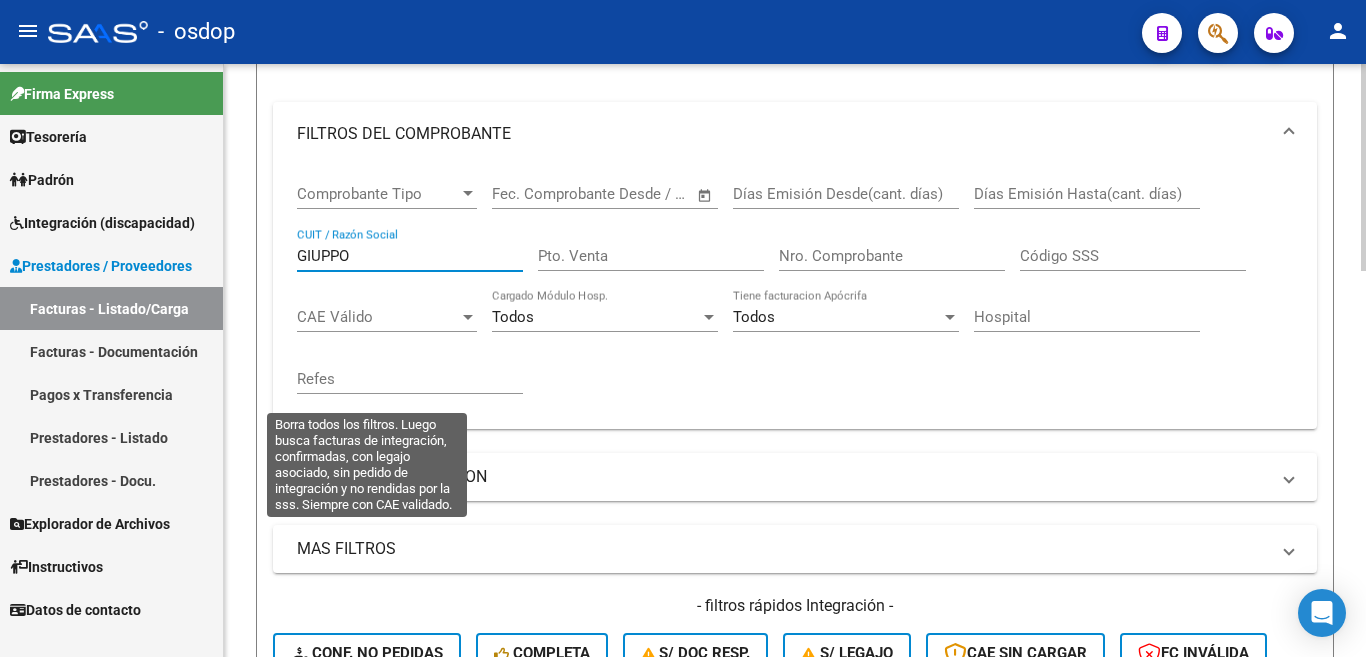 scroll, scrollTop: 400, scrollLeft: 0, axis: vertical 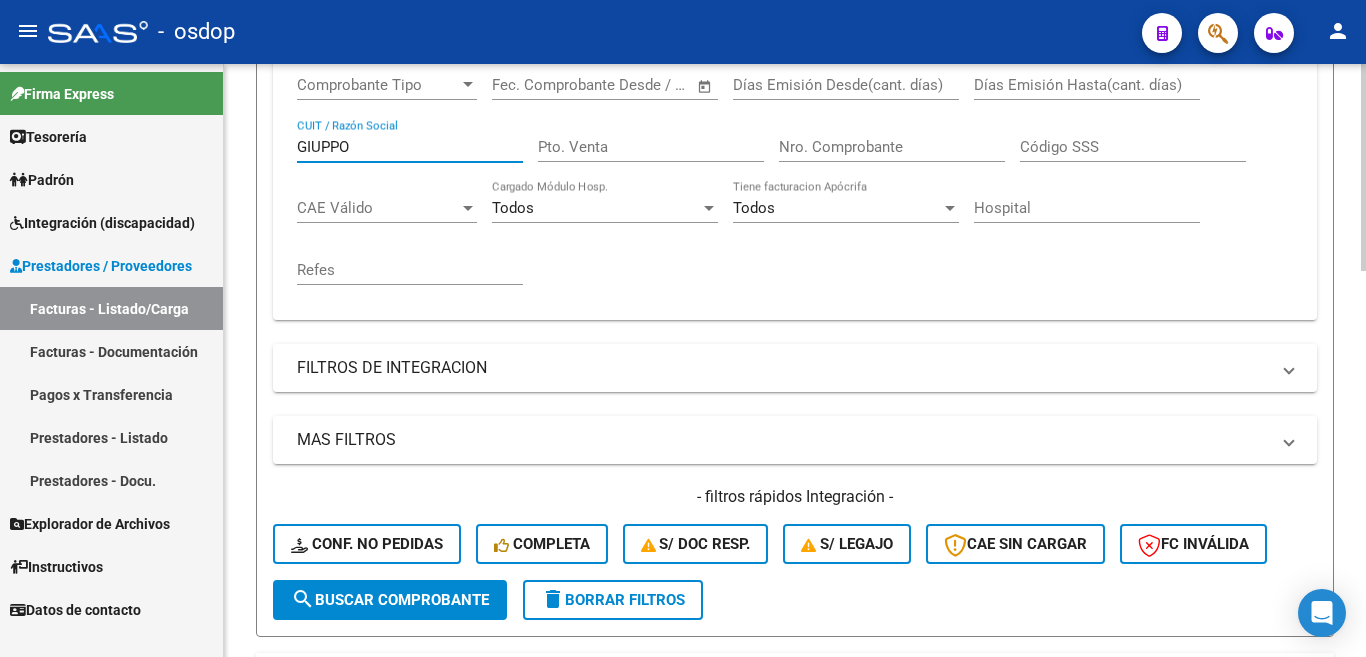 type on "GIUPPO" 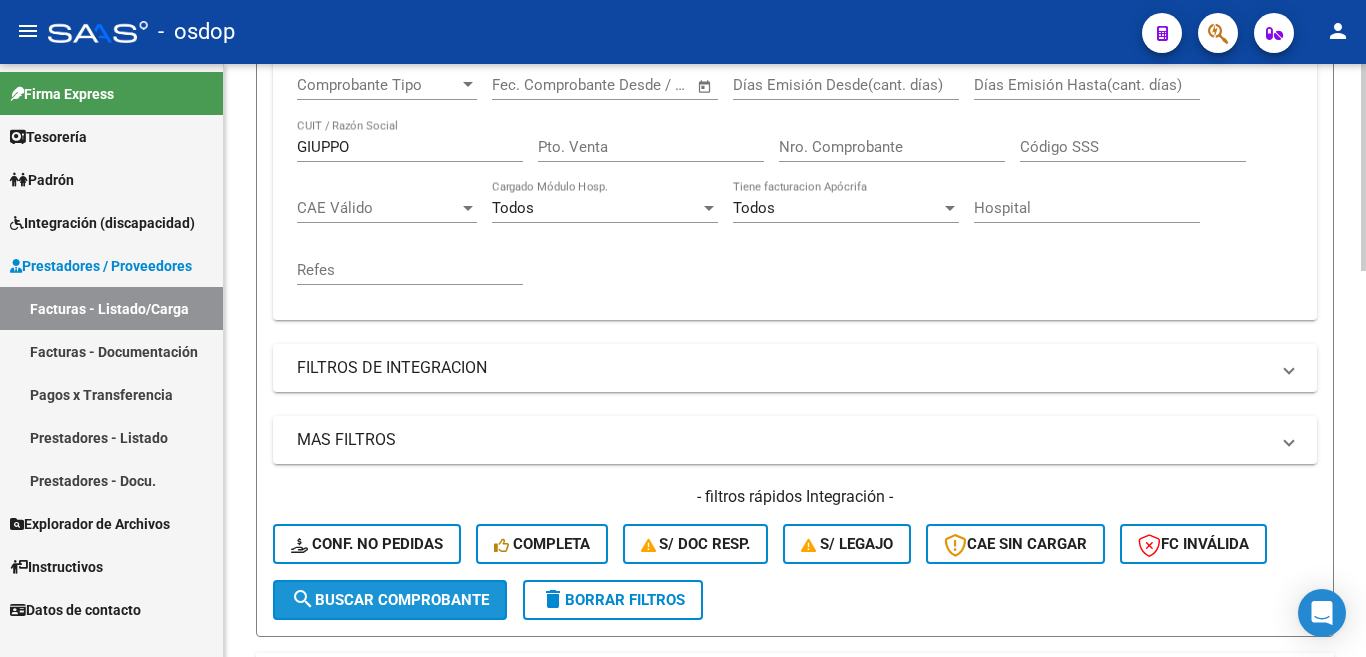 click on "search  Buscar Comprobante" 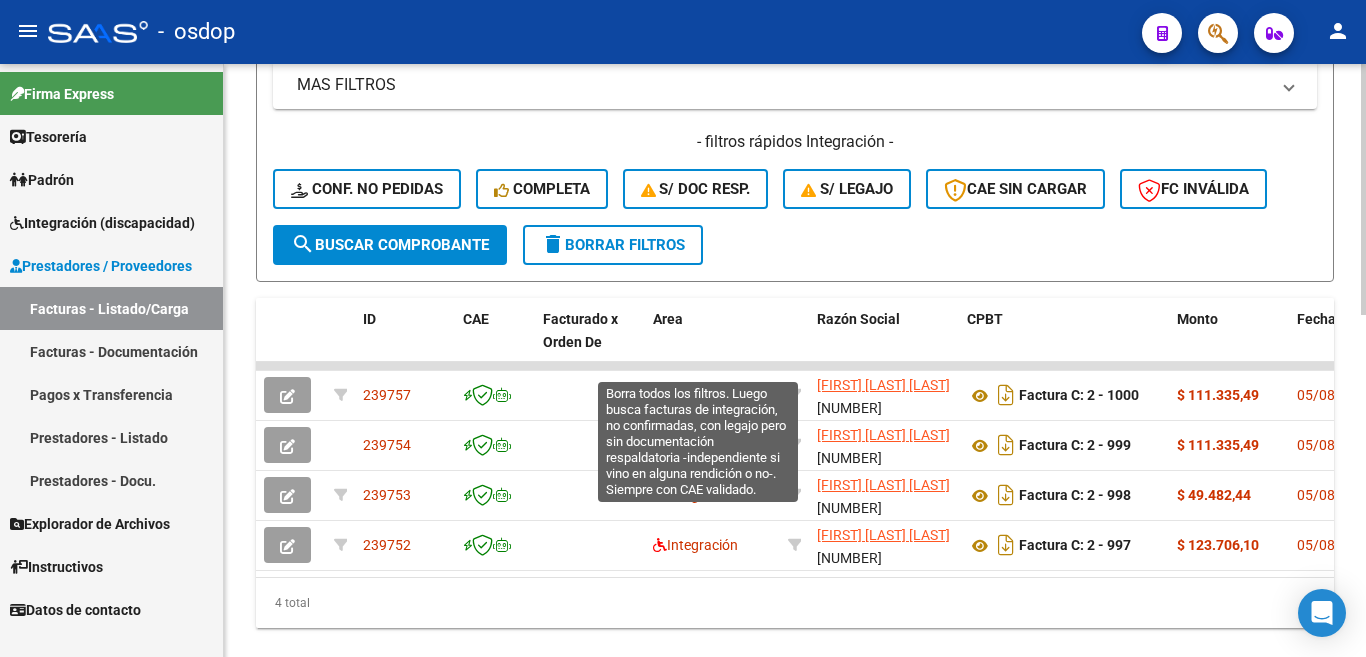 scroll, scrollTop: 807, scrollLeft: 0, axis: vertical 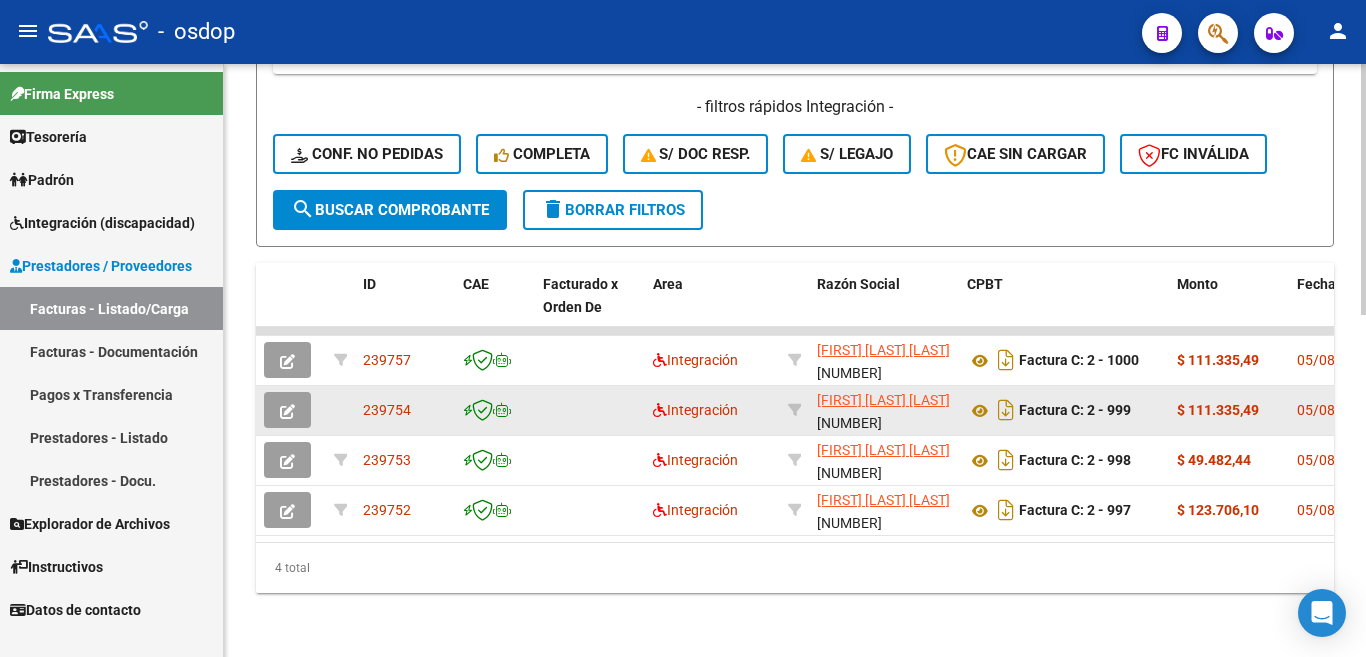click 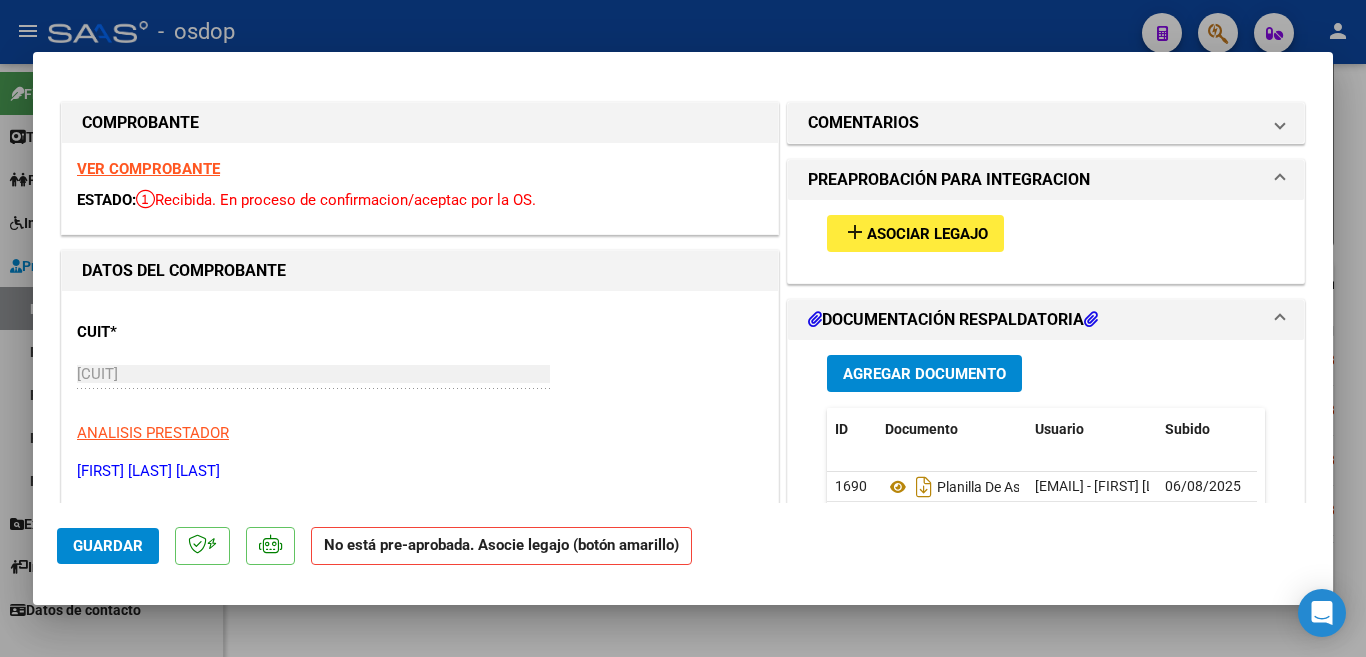 click on "Asociar Legajo" at bounding box center [927, 234] 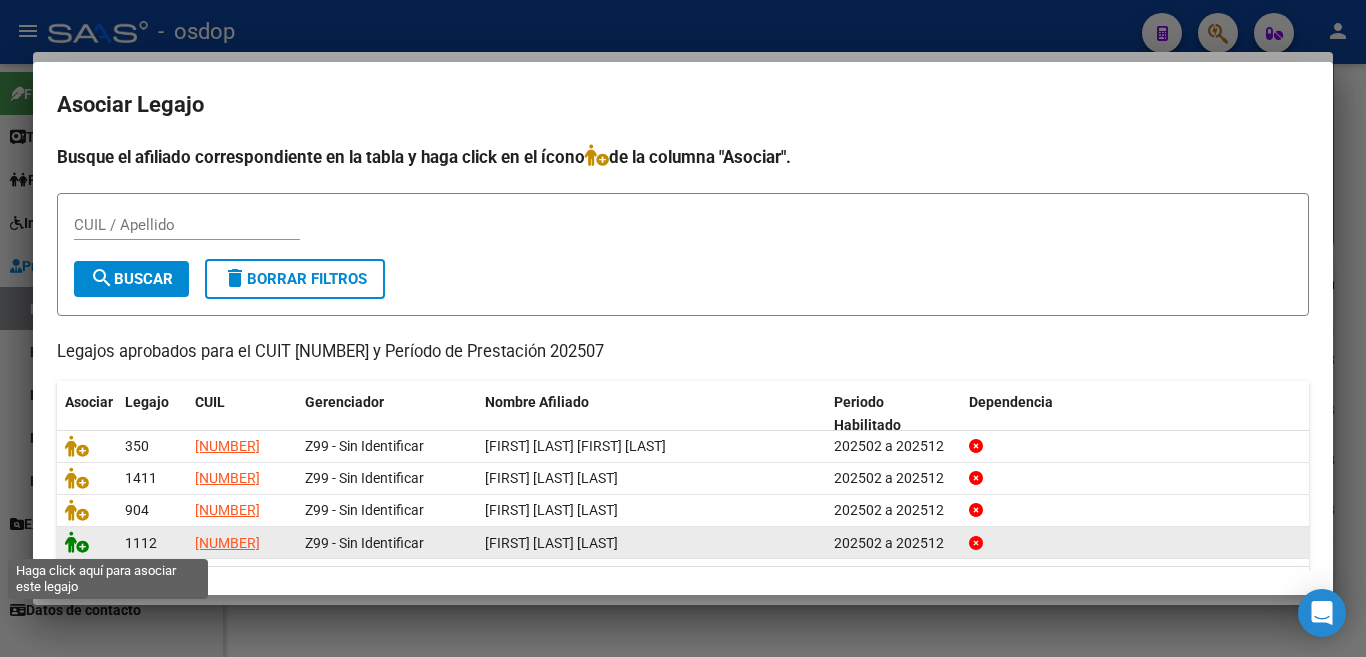 click 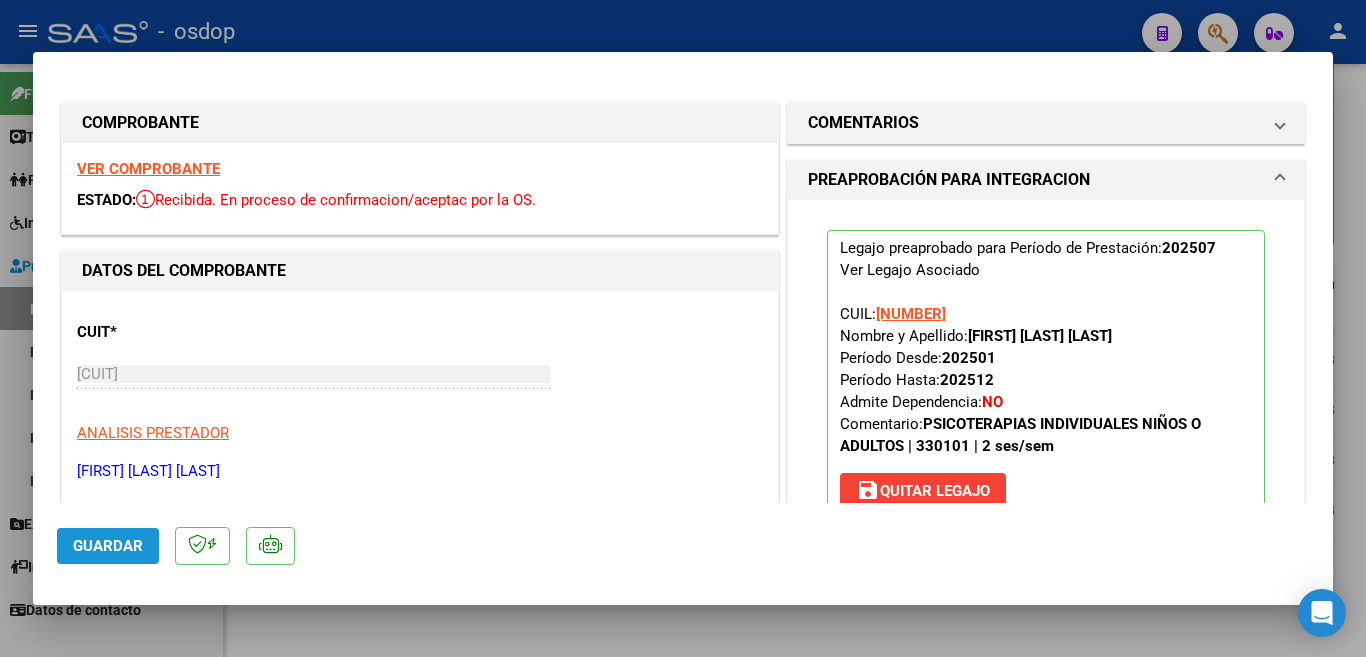 click on "Guardar" 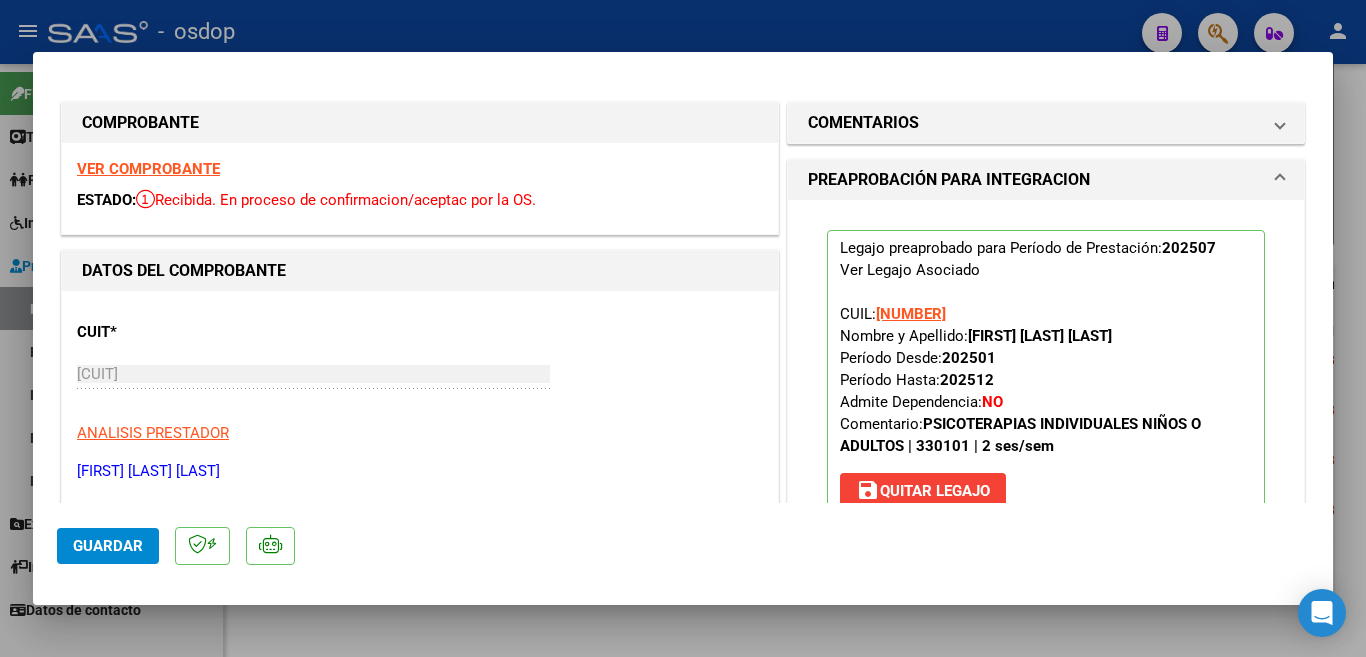 click at bounding box center [683, 328] 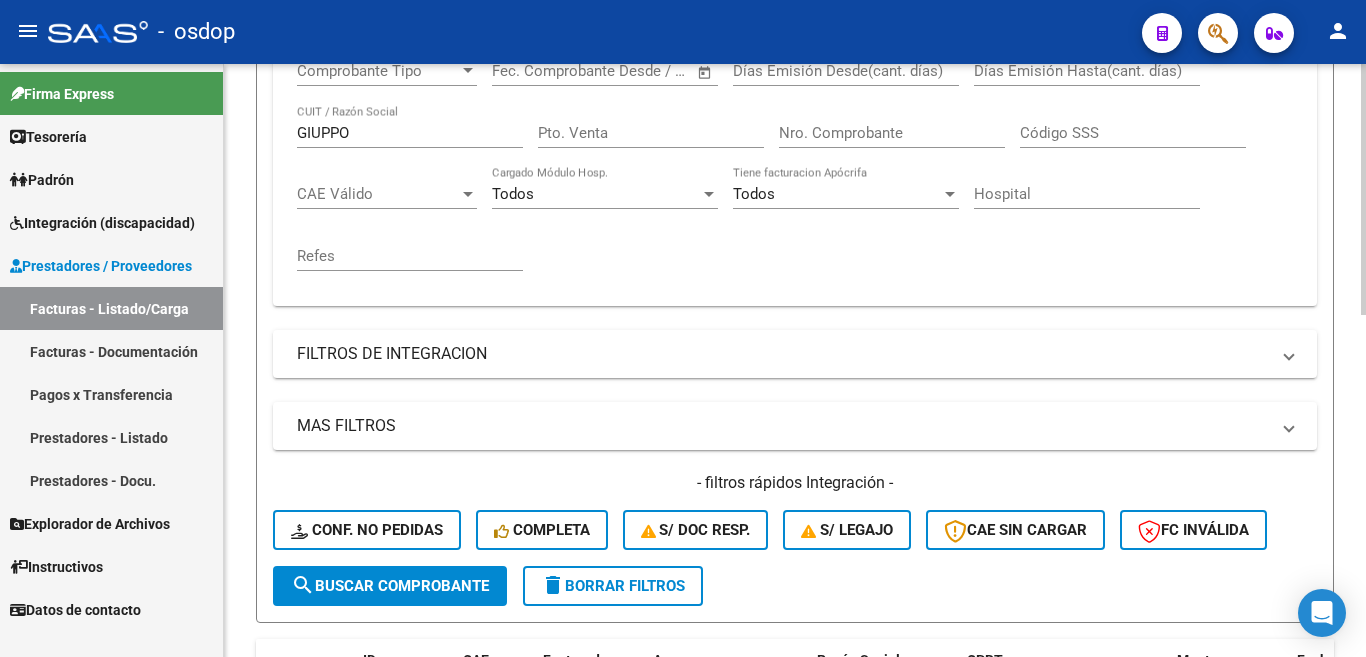scroll, scrollTop: 7, scrollLeft: 0, axis: vertical 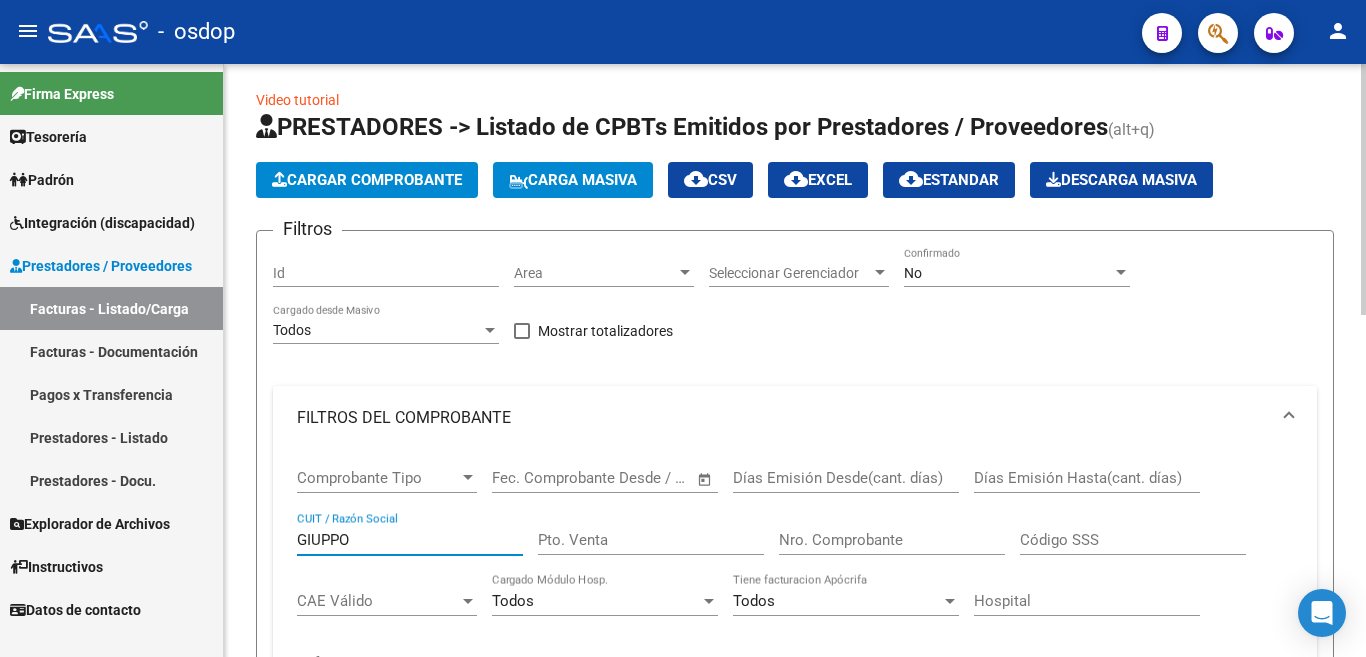 drag, startPoint x: 354, startPoint y: 544, endPoint x: 251, endPoint y: 531, distance: 103.81715 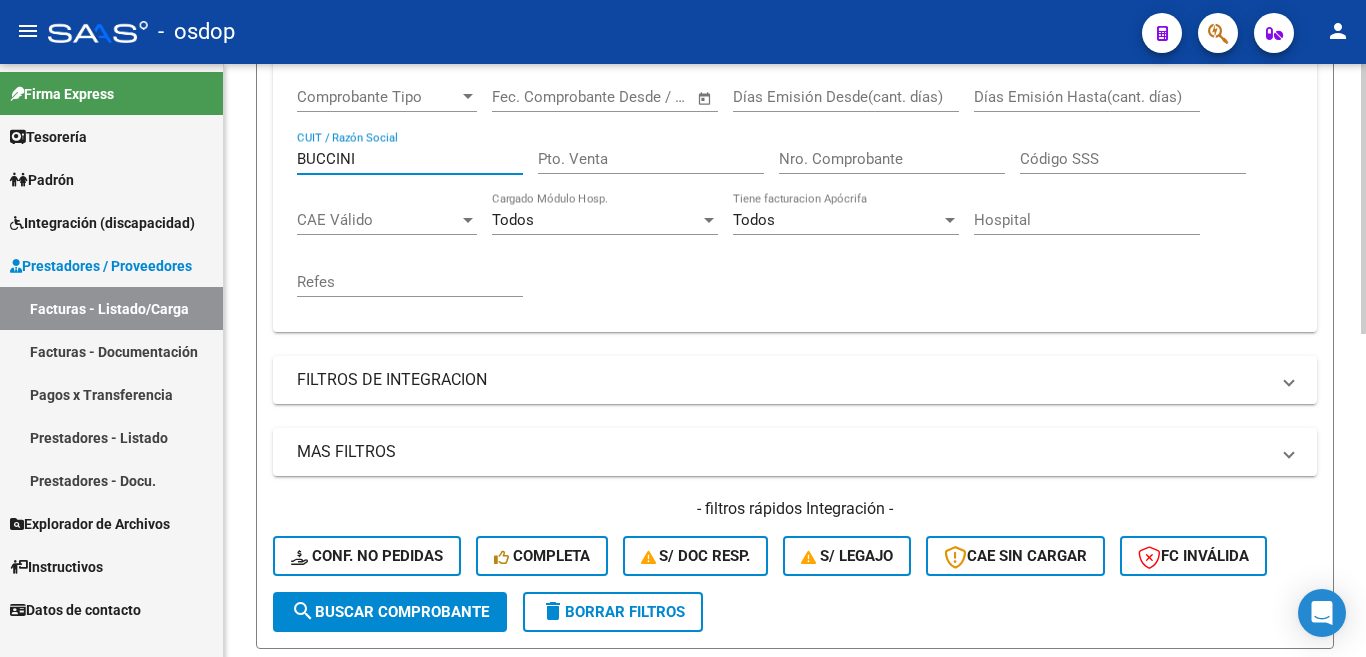 scroll, scrollTop: 707, scrollLeft: 0, axis: vertical 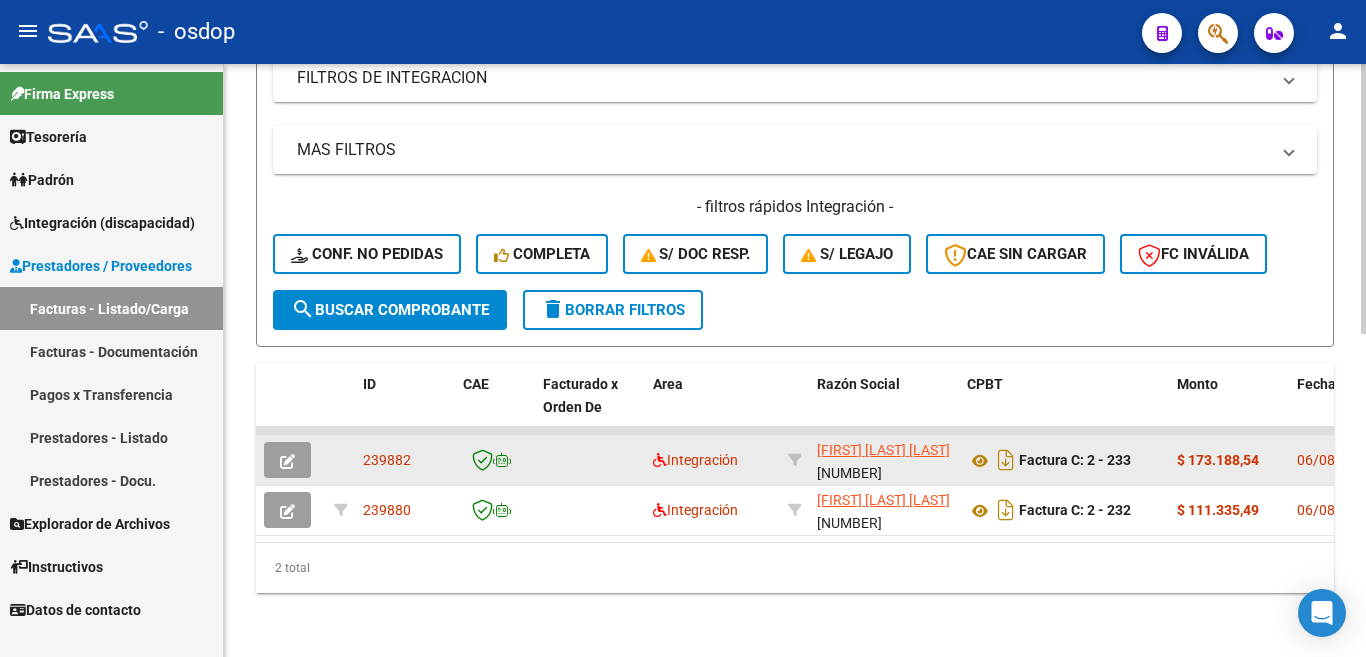 type on "BUCCINI" 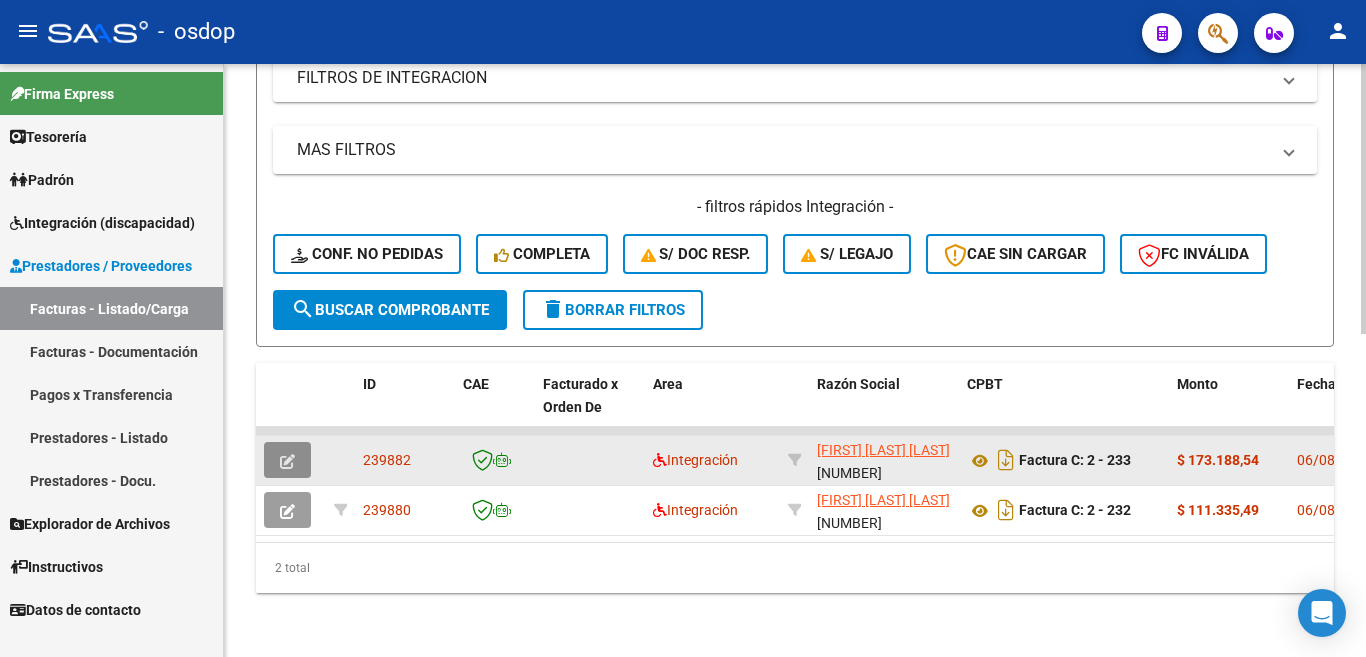click 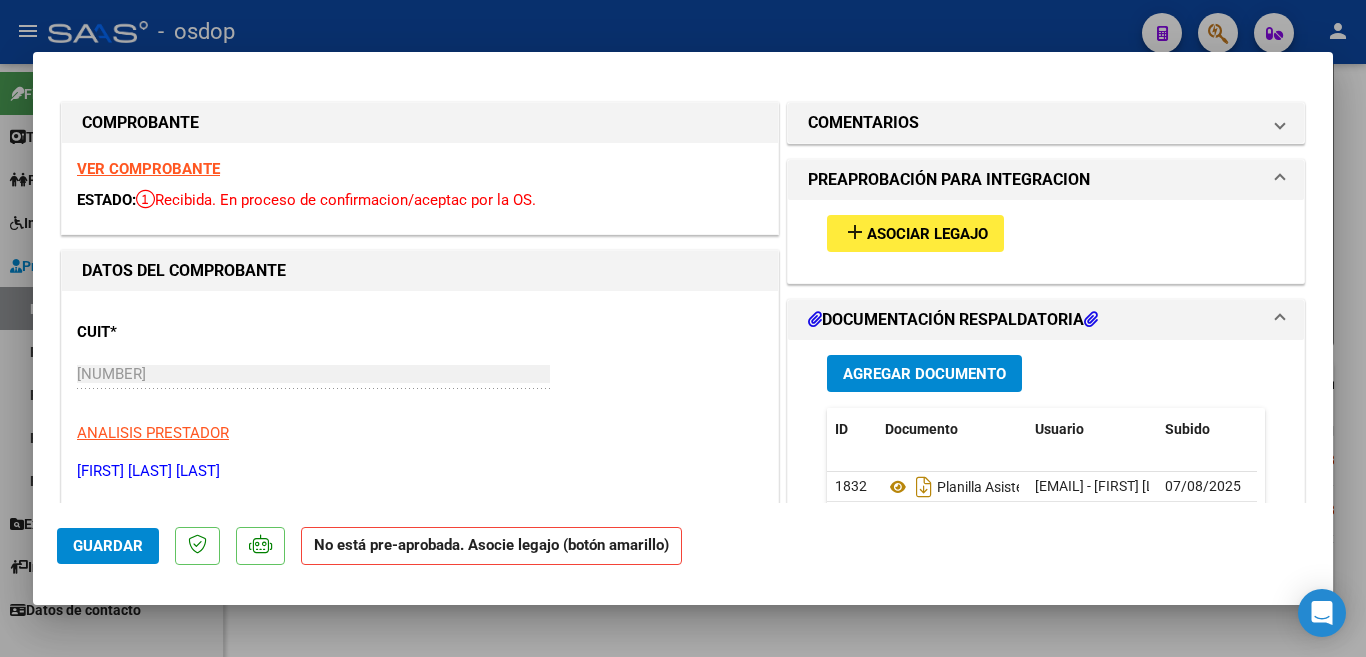 click on "Asociar Legajo" at bounding box center [927, 234] 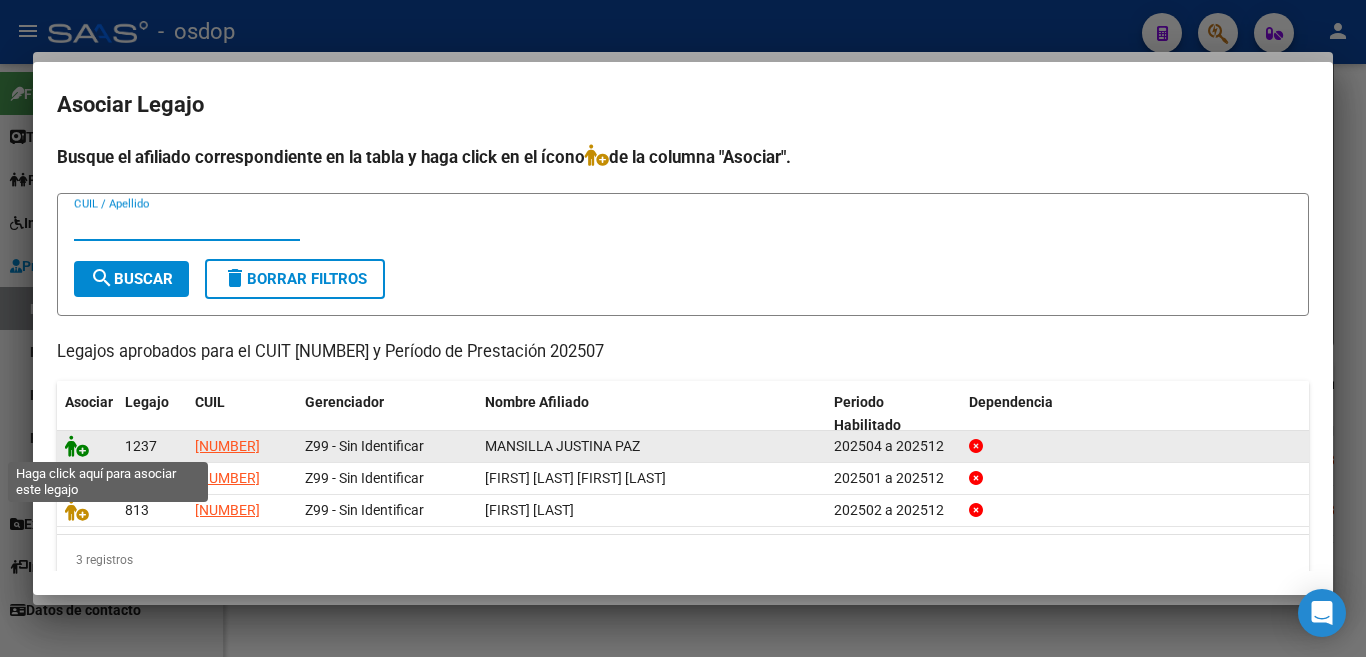 click 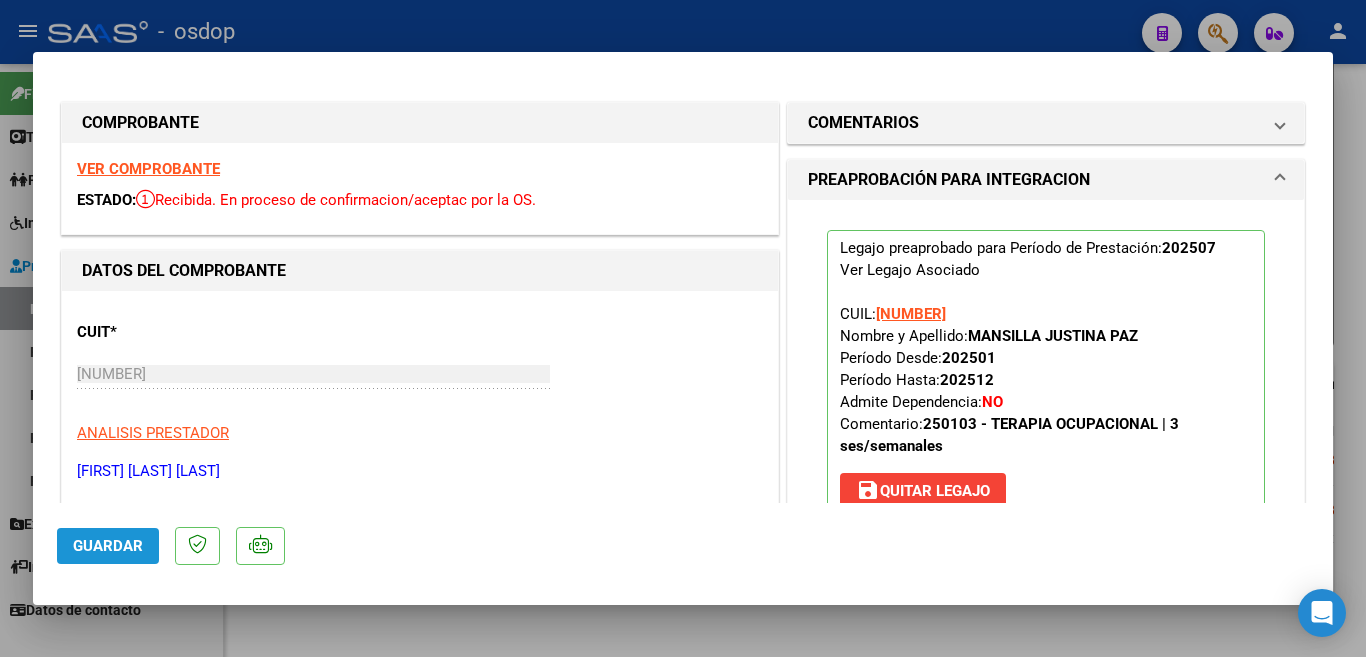 click on "Guardar" 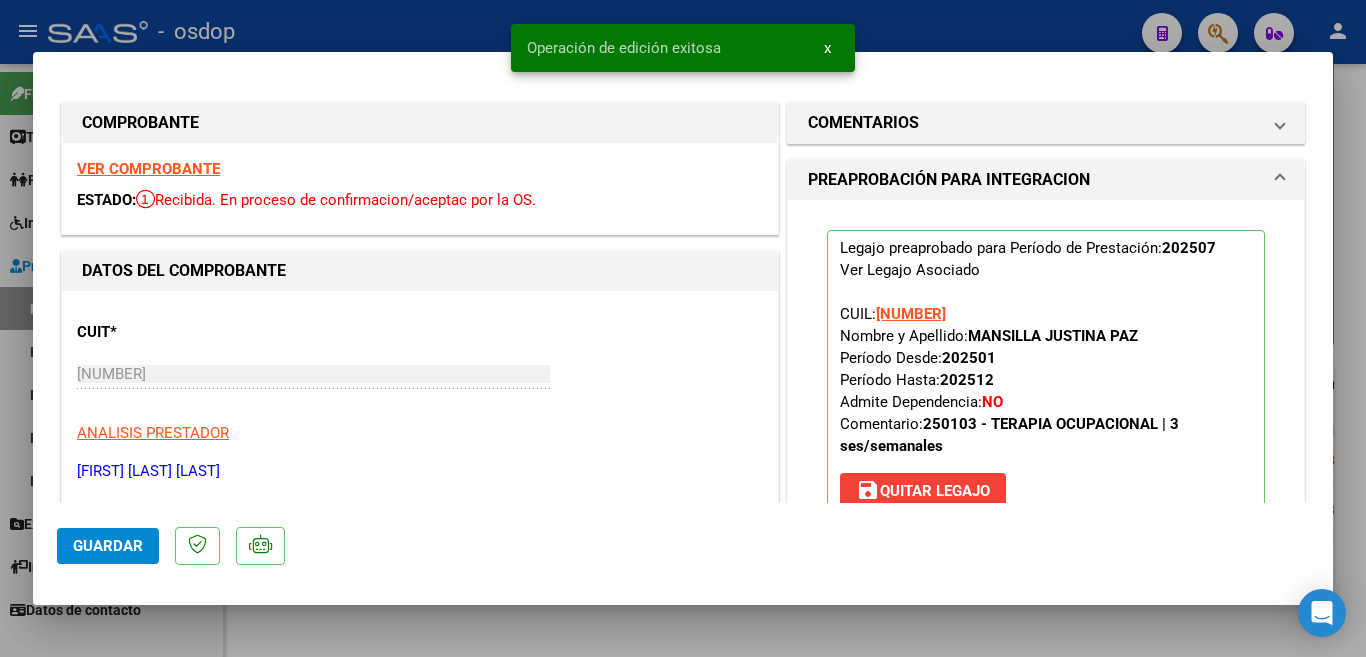 click at bounding box center (683, 328) 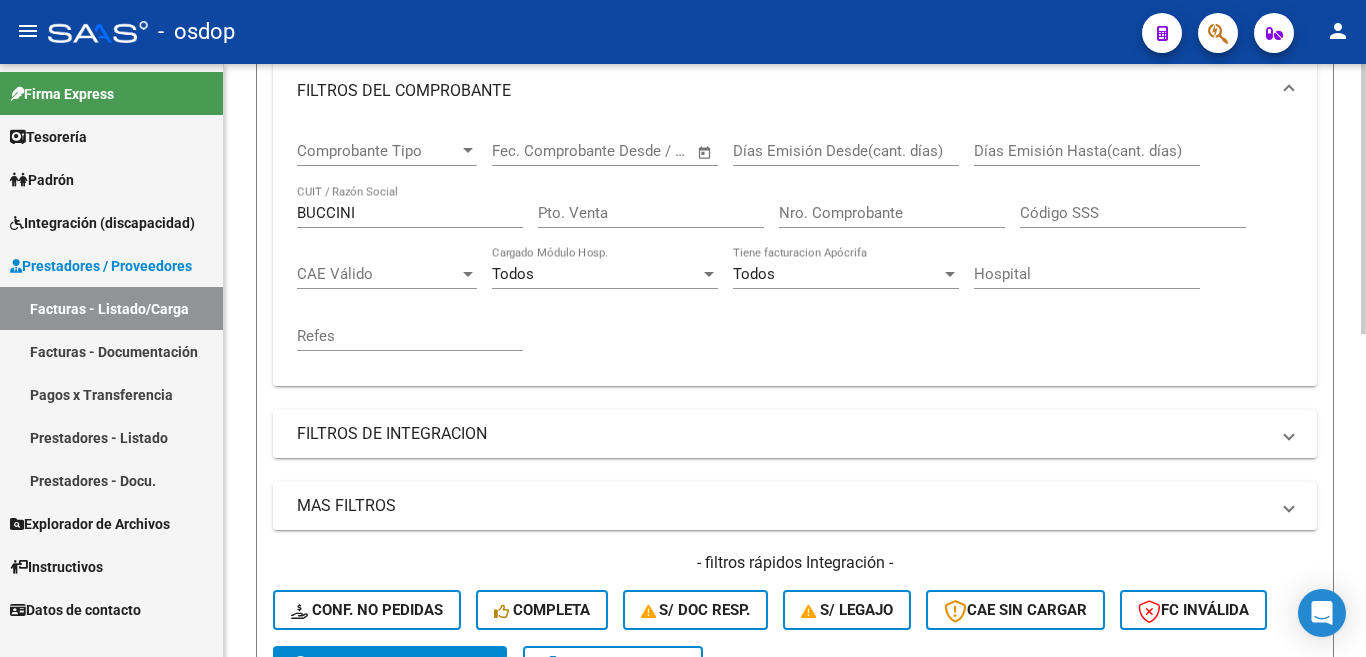 scroll, scrollTop: 307, scrollLeft: 0, axis: vertical 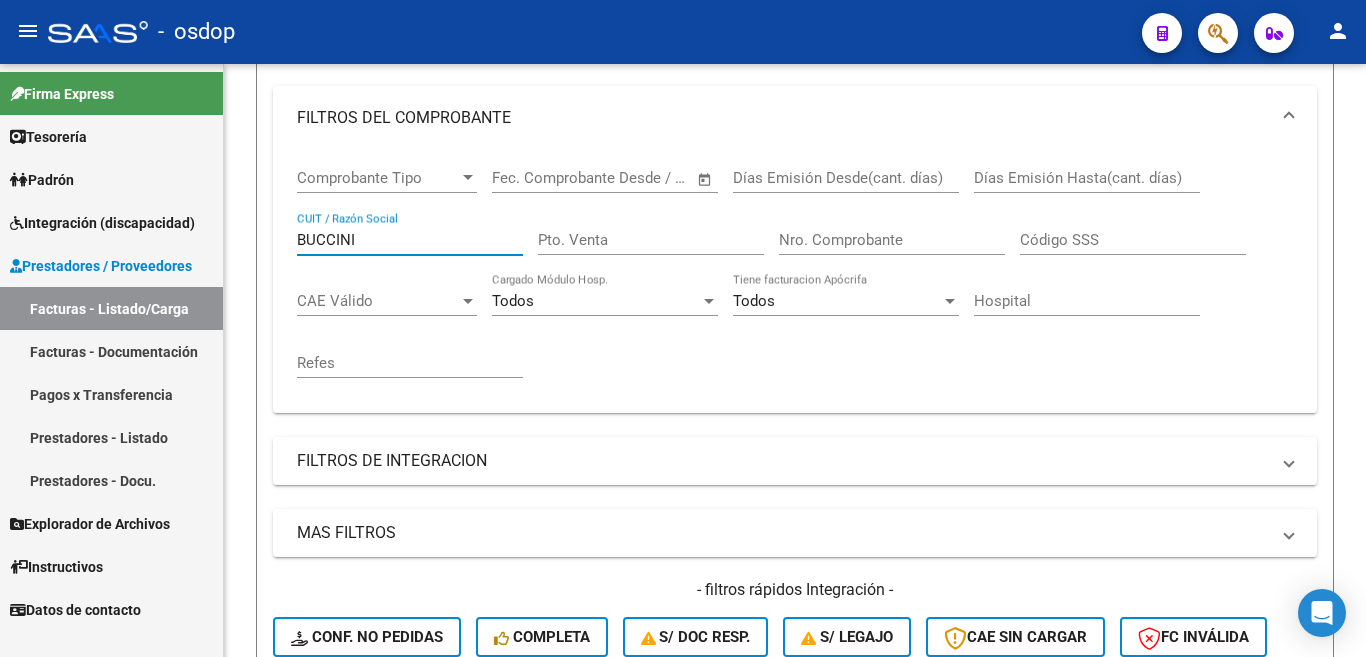 drag, startPoint x: 379, startPoint y: 235, endPoint x: 199, endPoint y: 207, distance: 182.16476 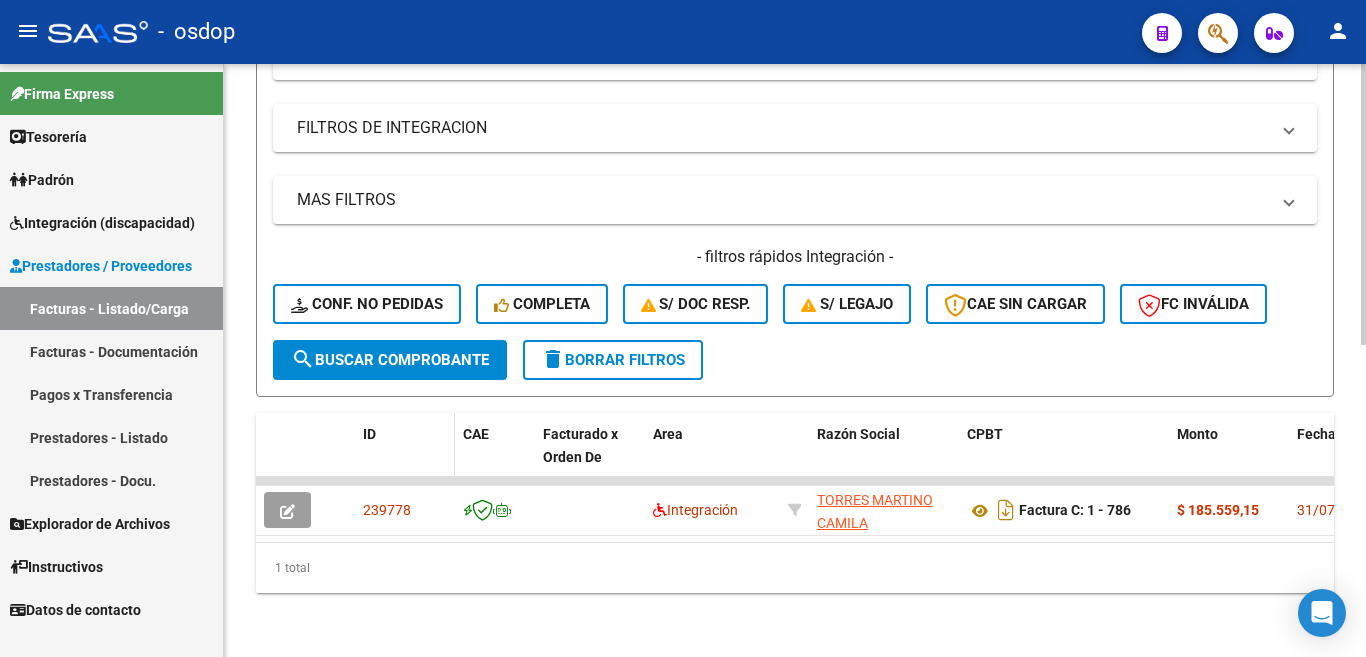 scroll, scrollTop: 657, scrollLeft: 0, axis: vertical 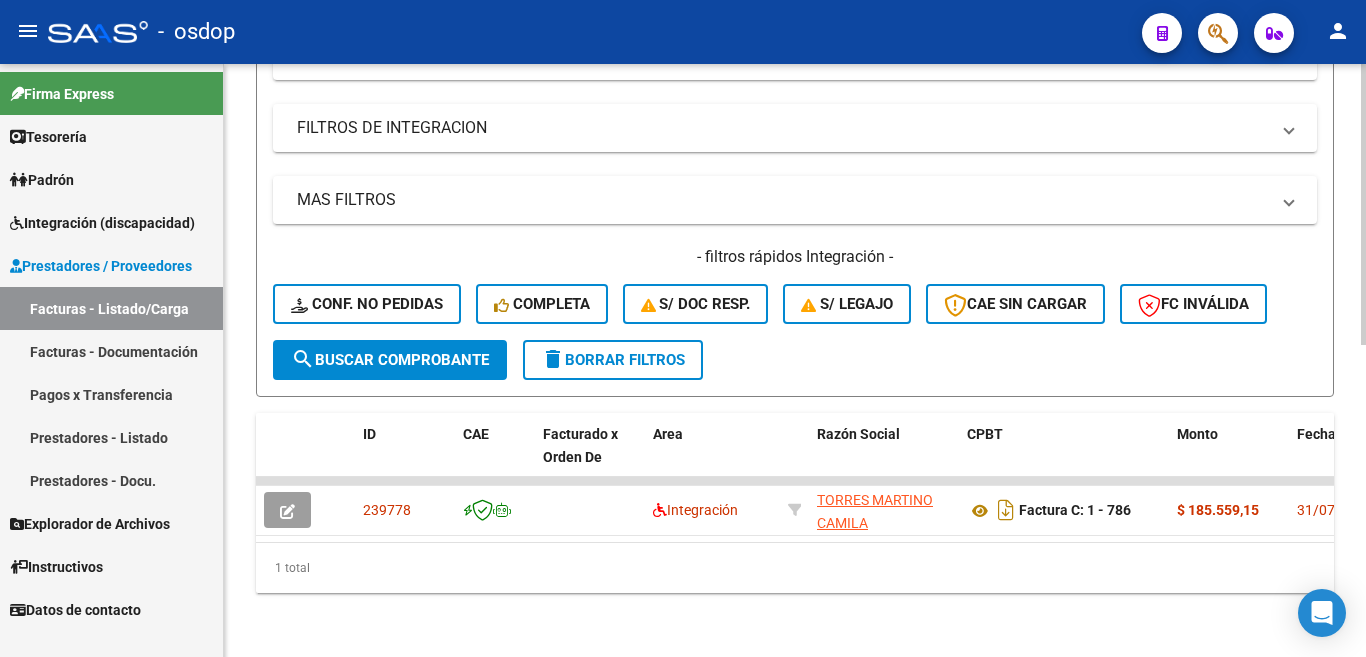type on "[FIRST] [LAST]" 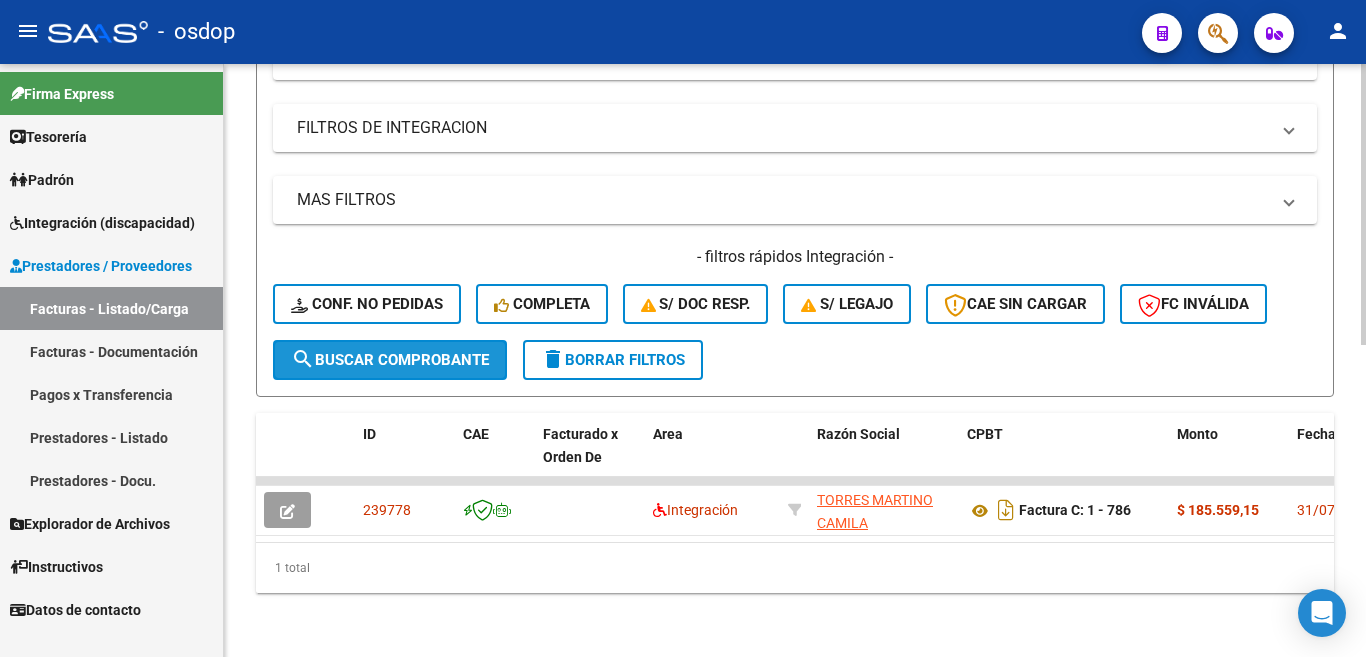 click on "search  Buscar Comprobante" 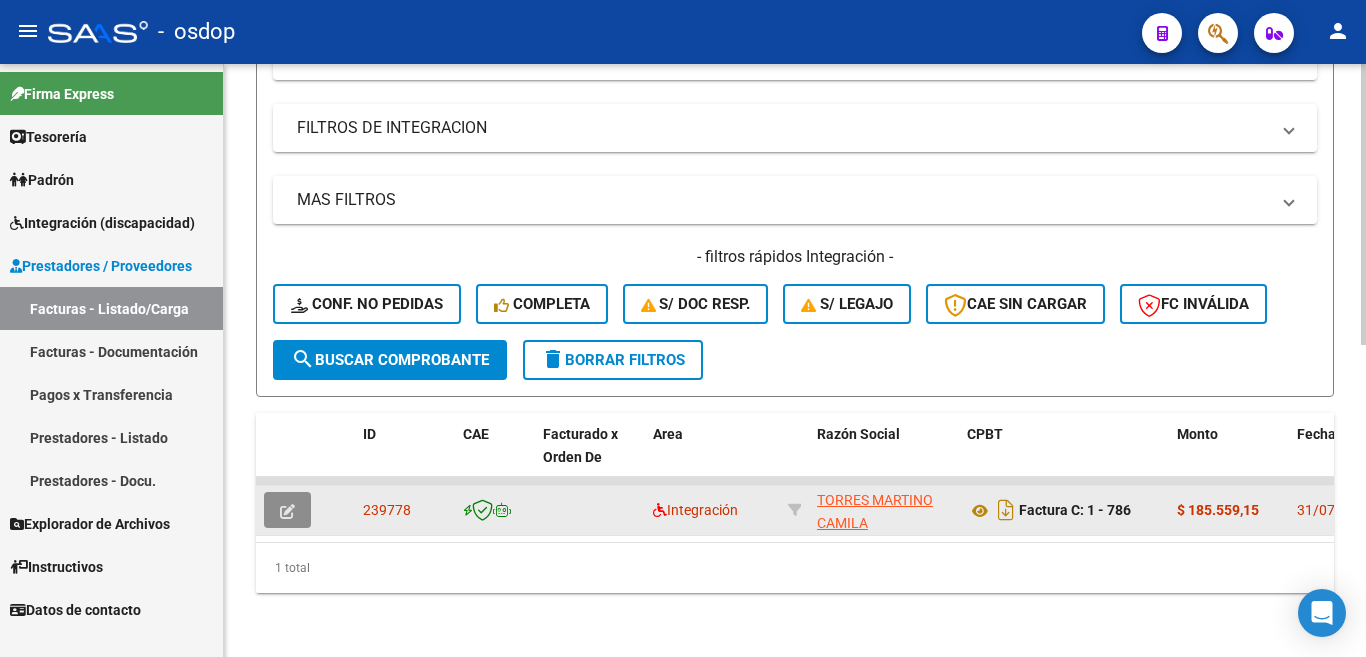 click 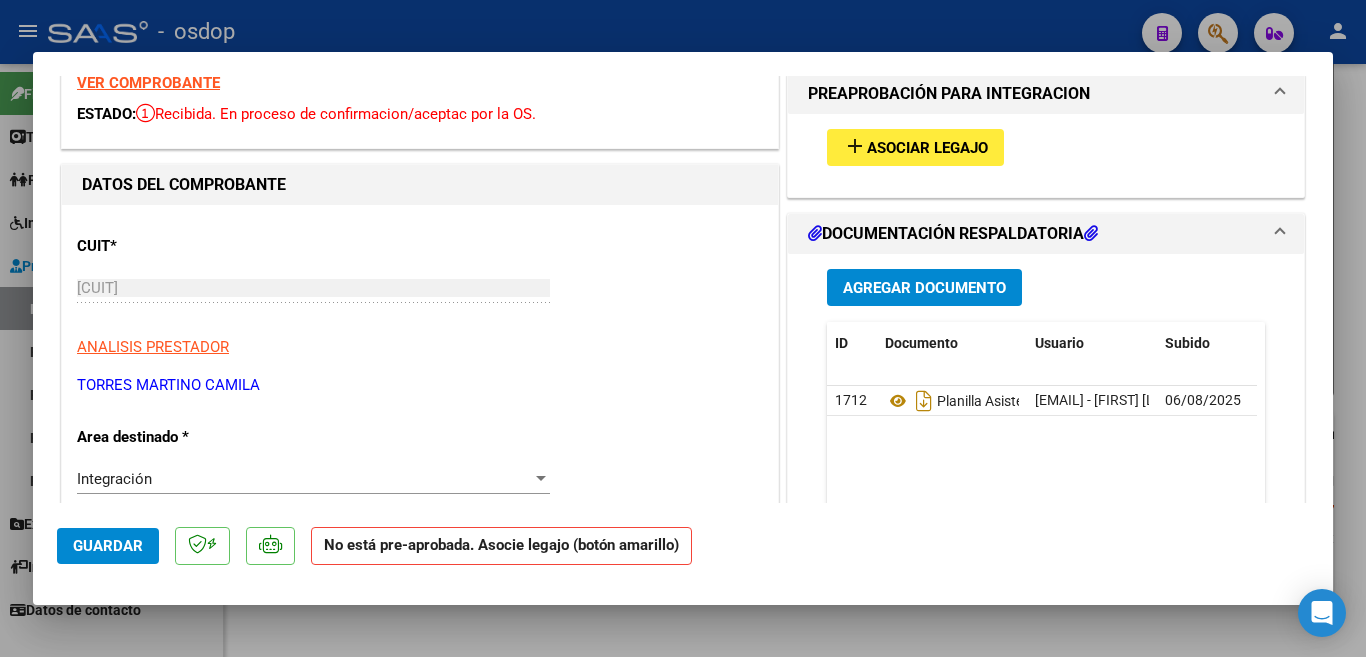 scroll, scrollTop: 0, scrollLeft: 0, axis: both 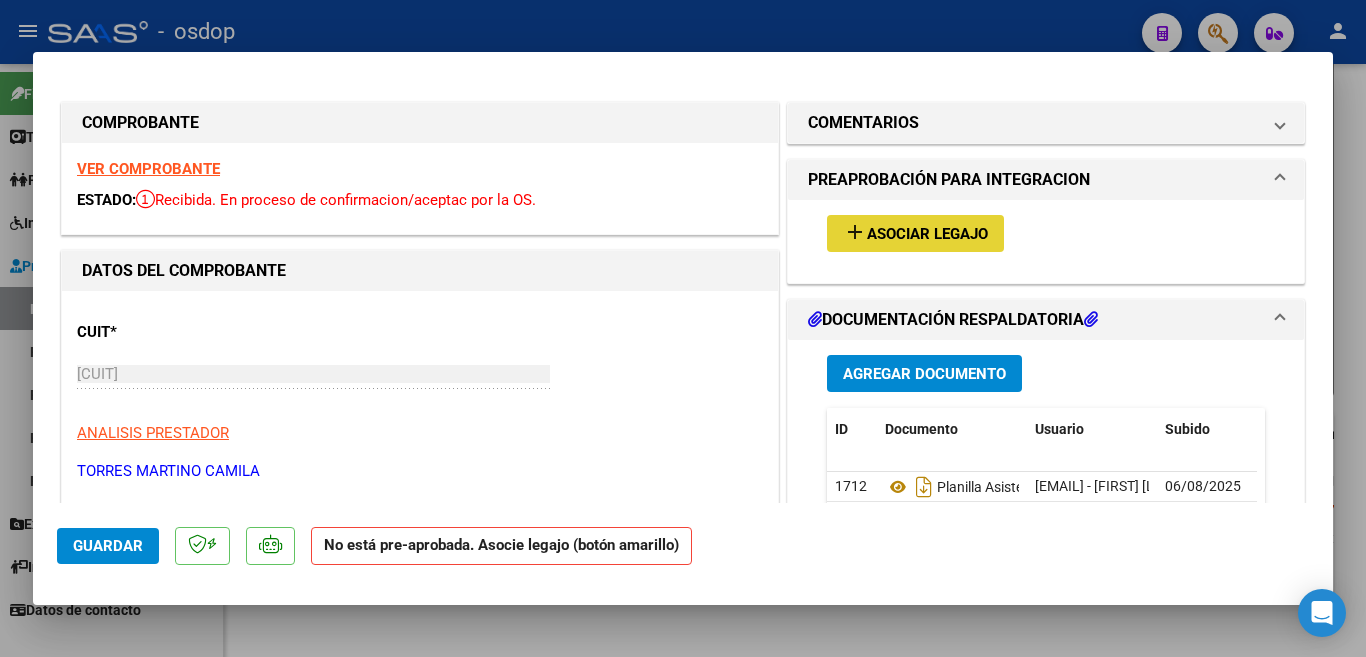 click on "Asociar Legajo" at bounding box center (927, 234) 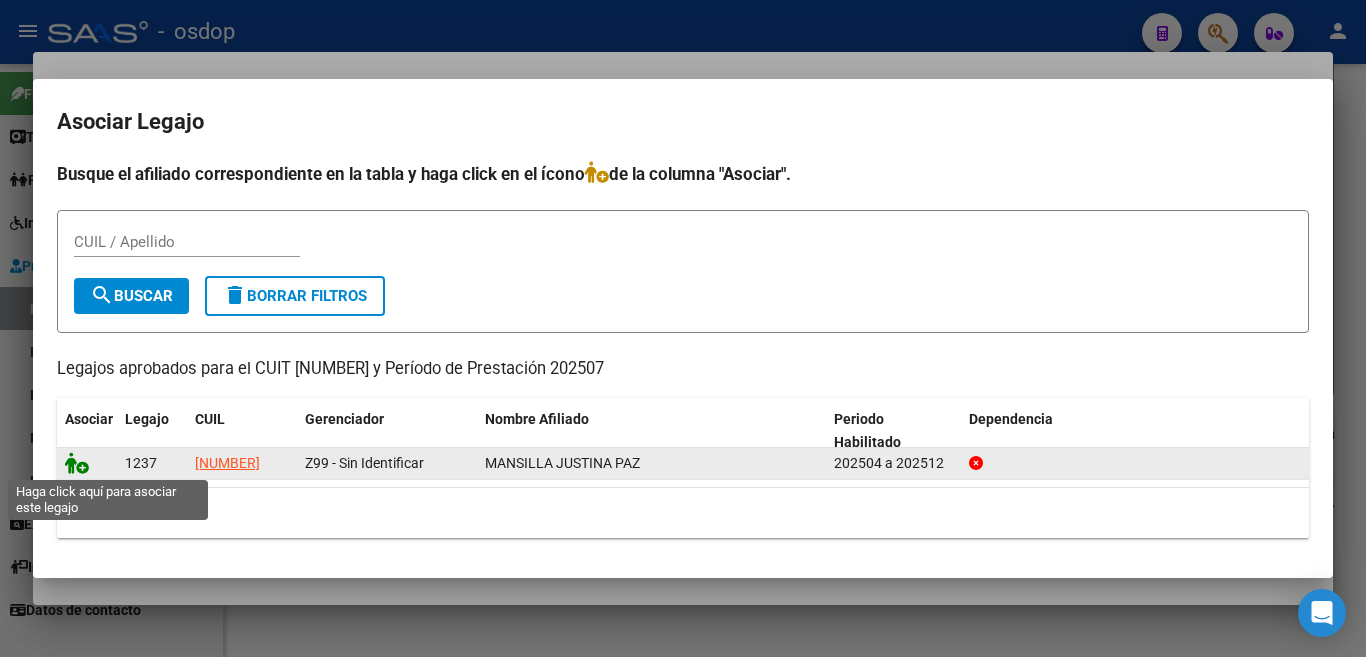 click 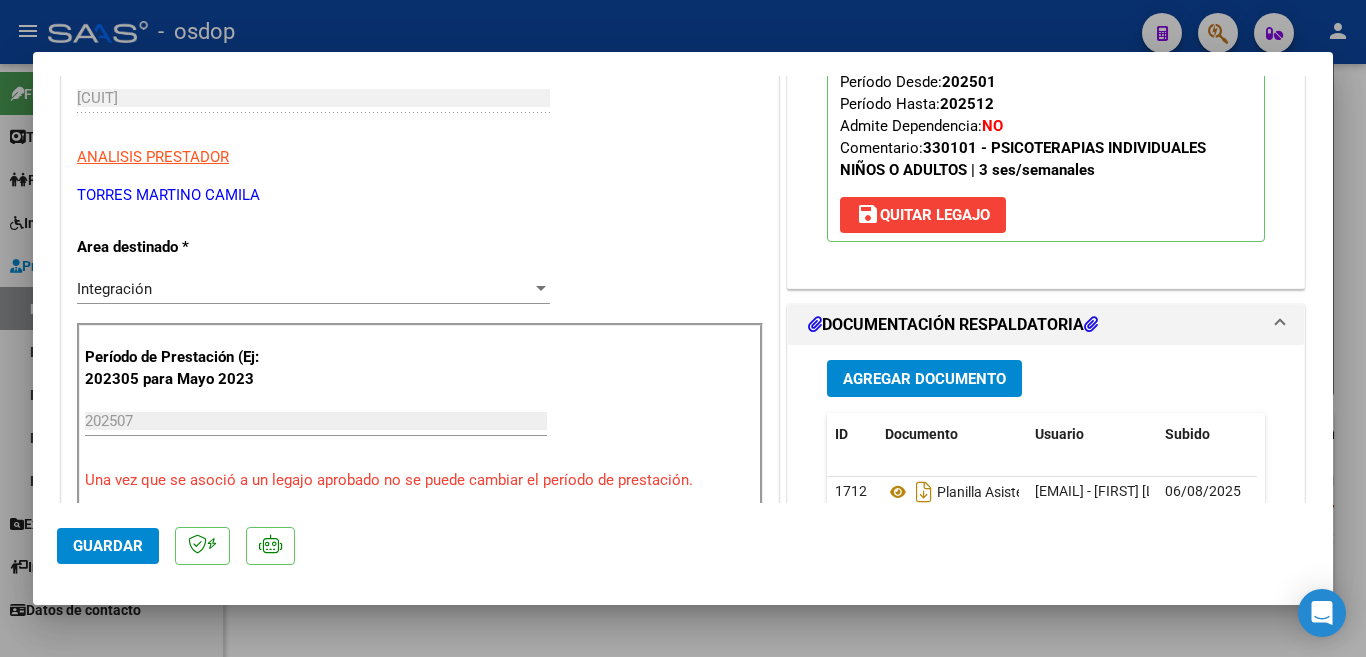 scroll, scrollTop: 300, scrollLeft: 0, axis: vertical 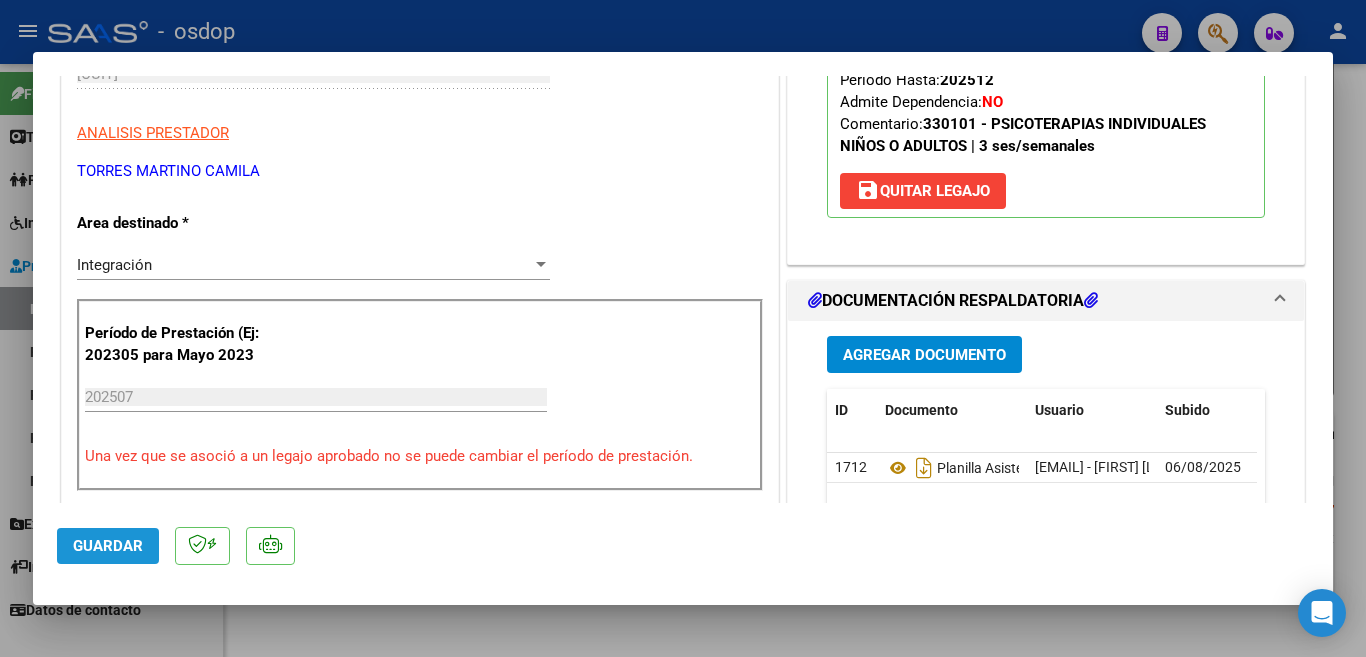 click on "Guardar" 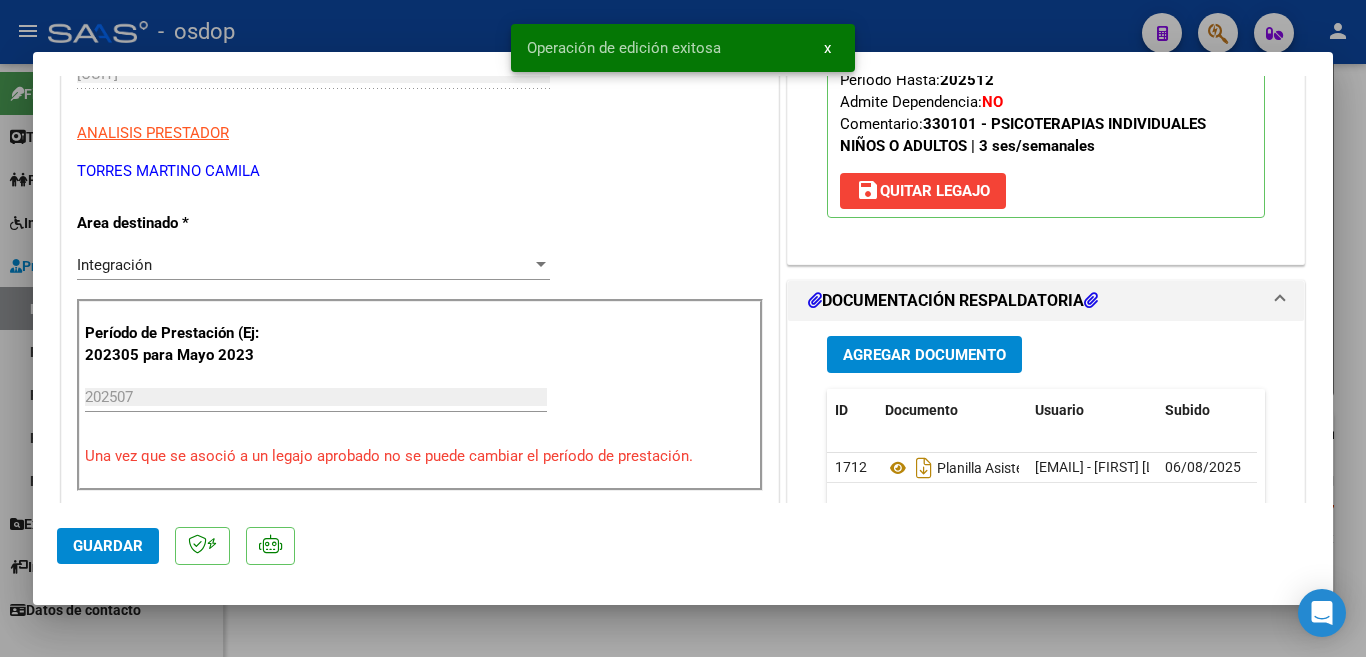 click at bounding box center [683, 328] 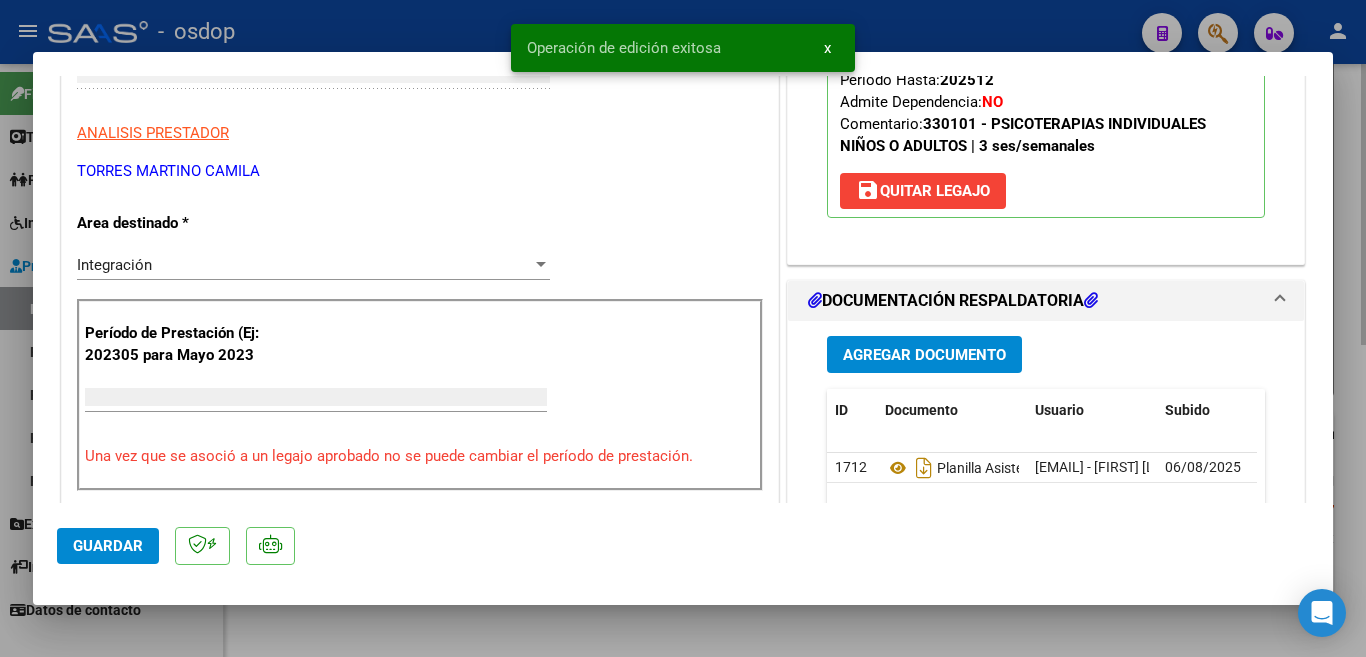 scroll, scrollTop: 0, scrollLeft: 0, axis: both 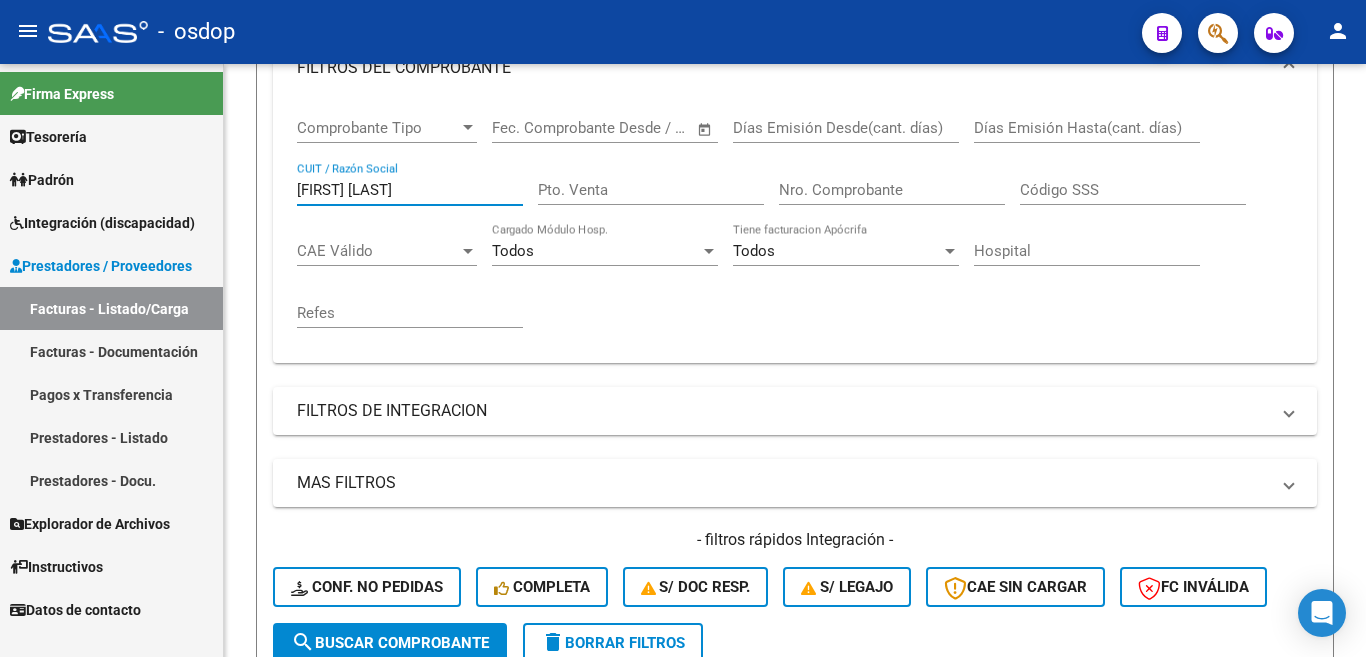 drag, startPoint x: 385, startPoint y: 192, endPoint x: 214, endPoint y: 170, distance: 172.4094 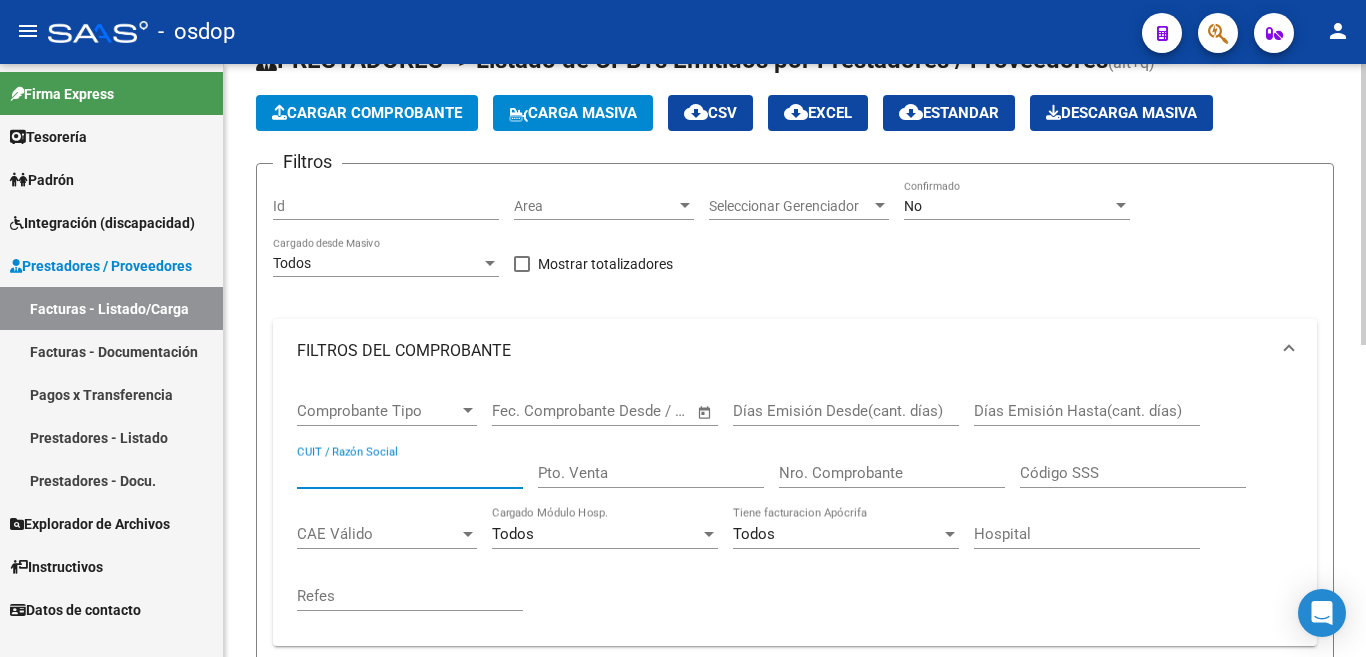 scroll, scrollTop: 57, scrollLeft: 0, axis: vertical 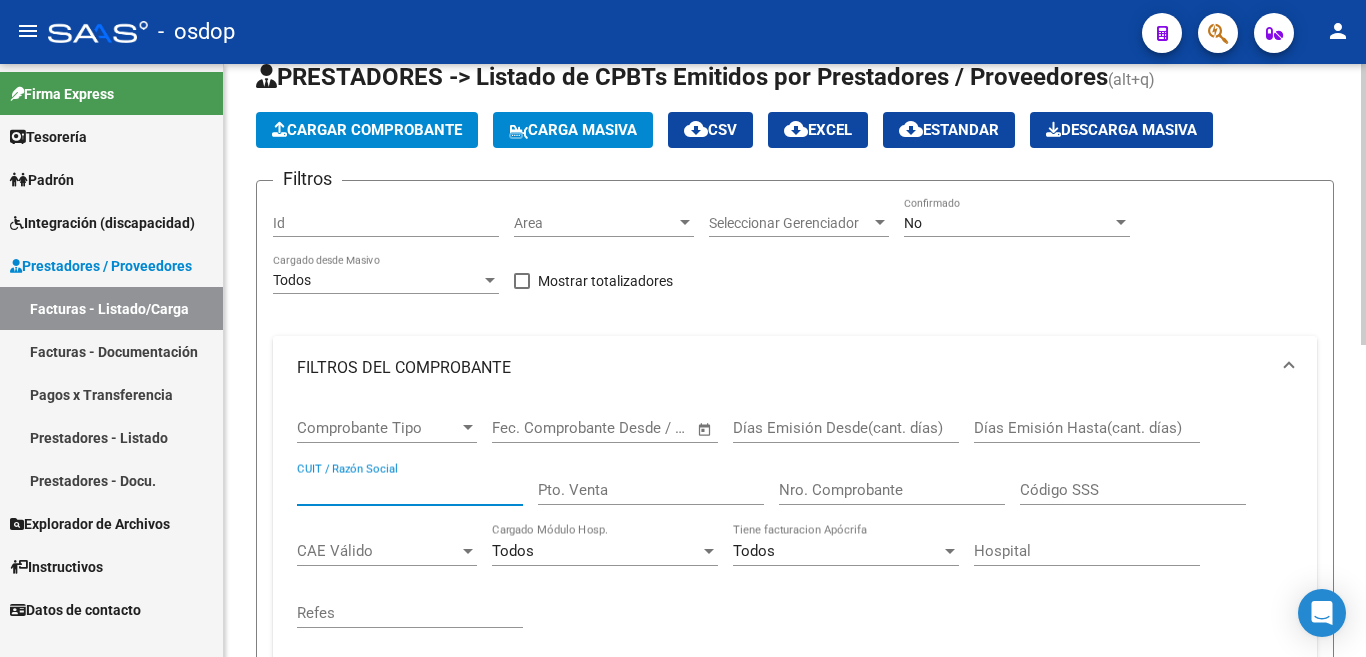 type 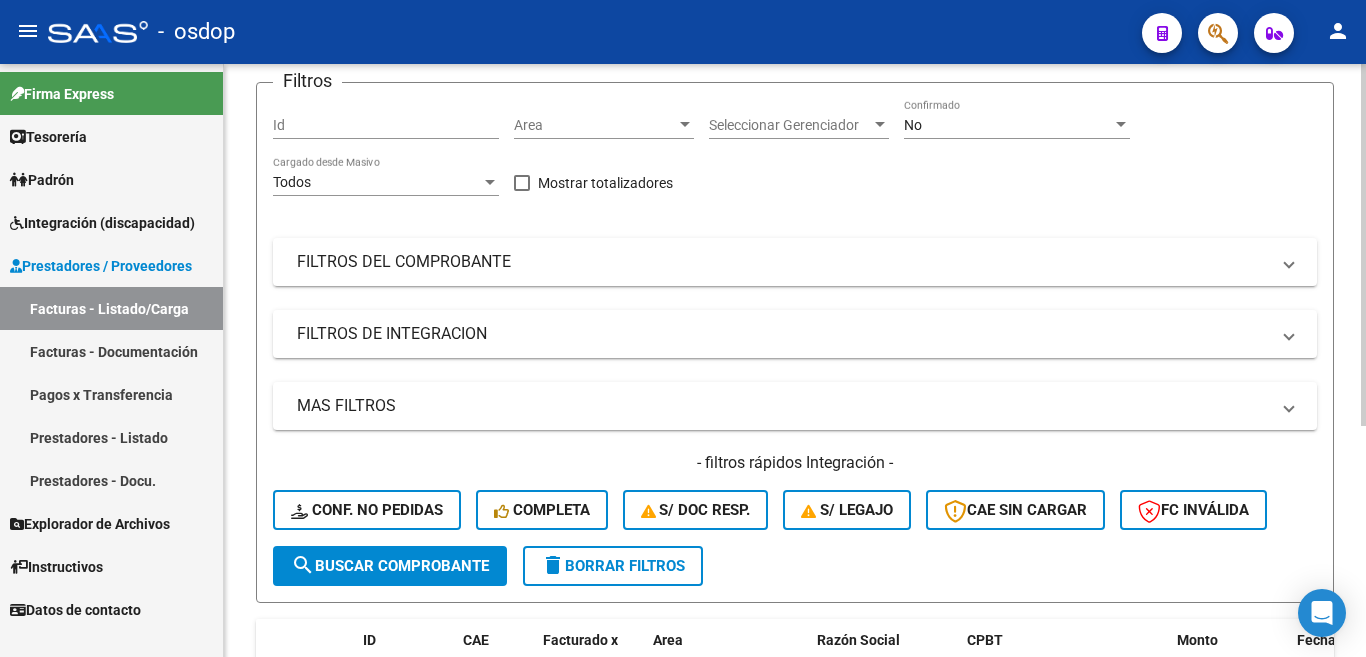 scroll, scrollTop: 0, scrollLeft: 0, axis: both 